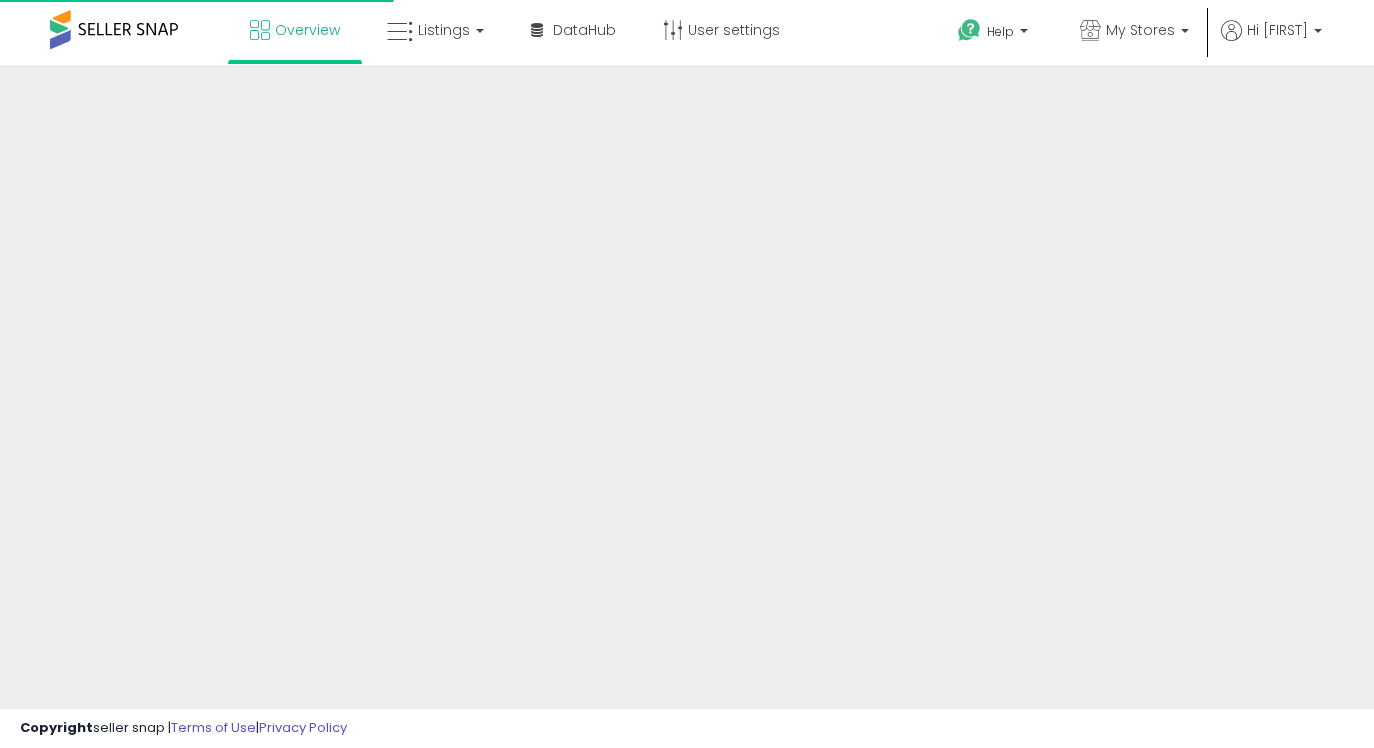 scroll, scrollTop: 0, scrollLeft: 0, axis: both 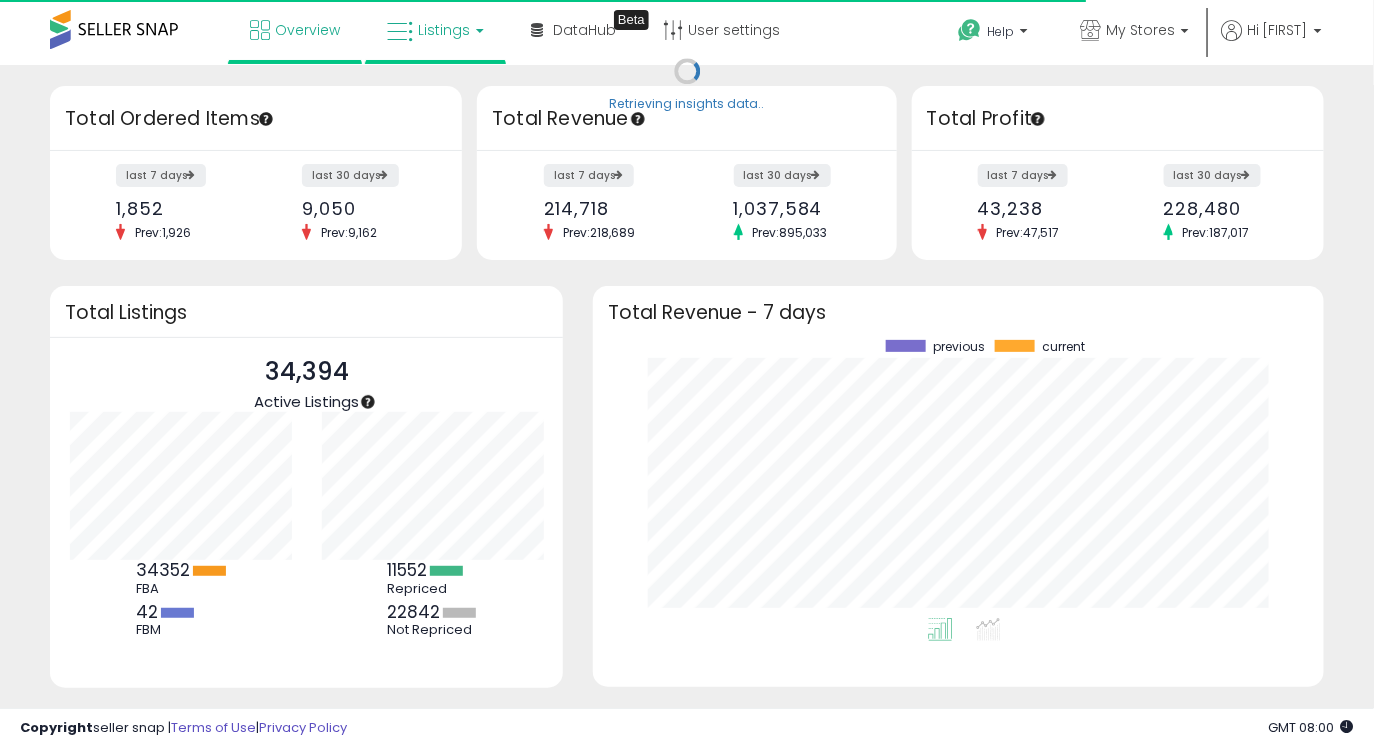 click on "Listings" at bounding box center [435, 30] 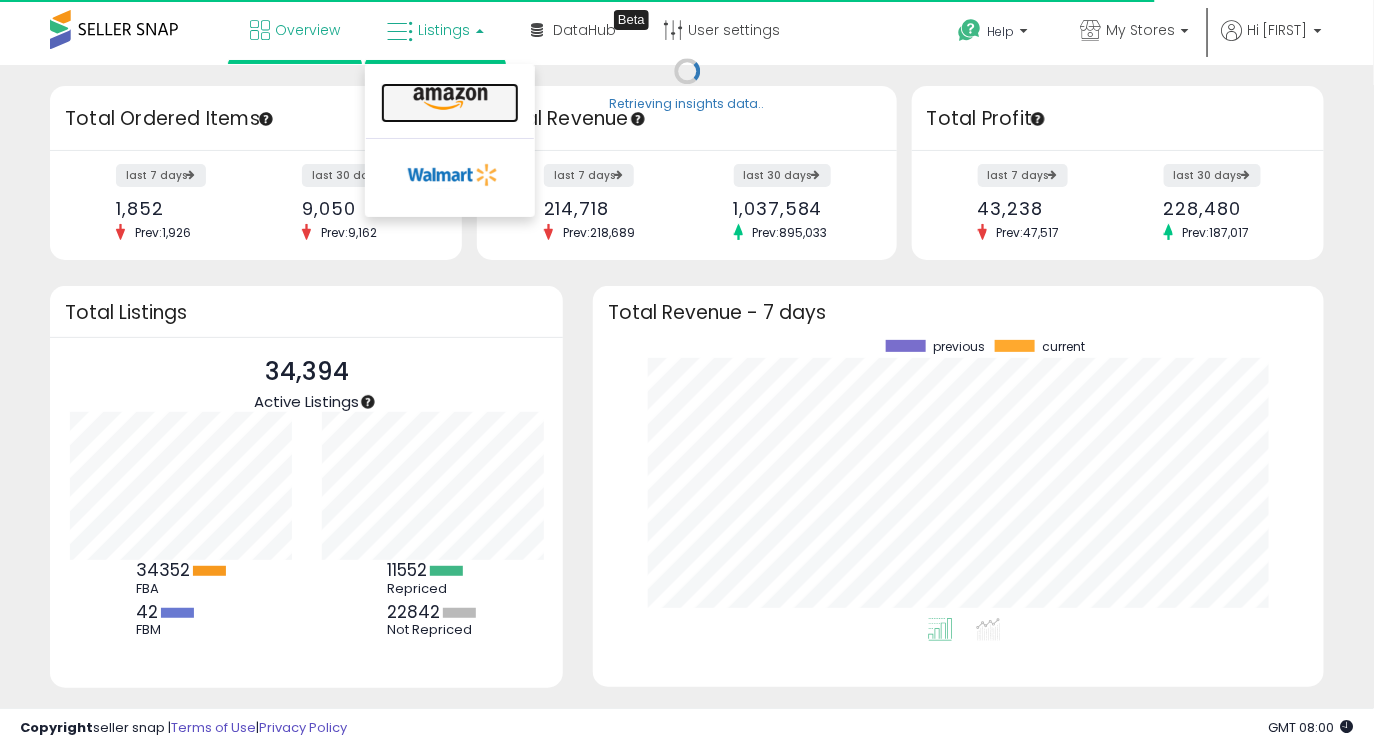 click at bounding box center [450, 99] 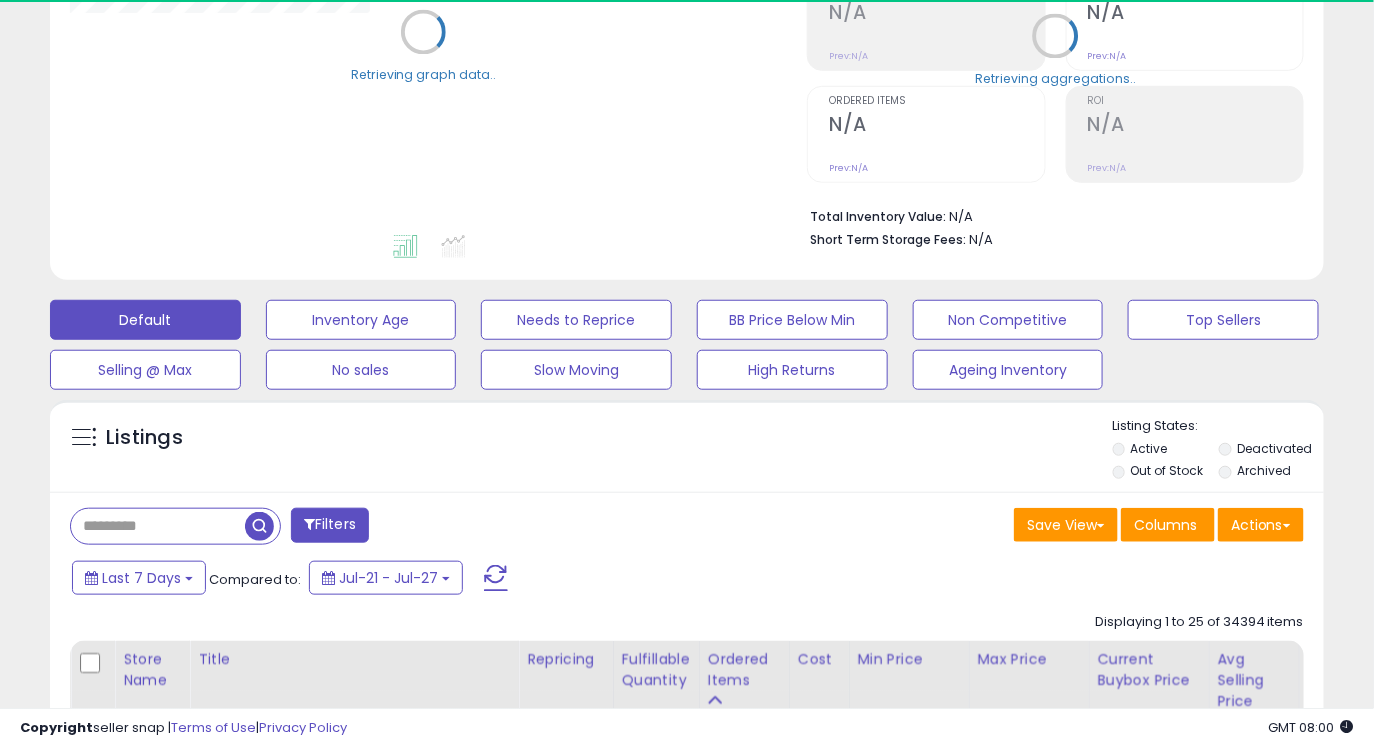 scroll, scrollTop: 334, scrollLeft: 0, axis: vertical 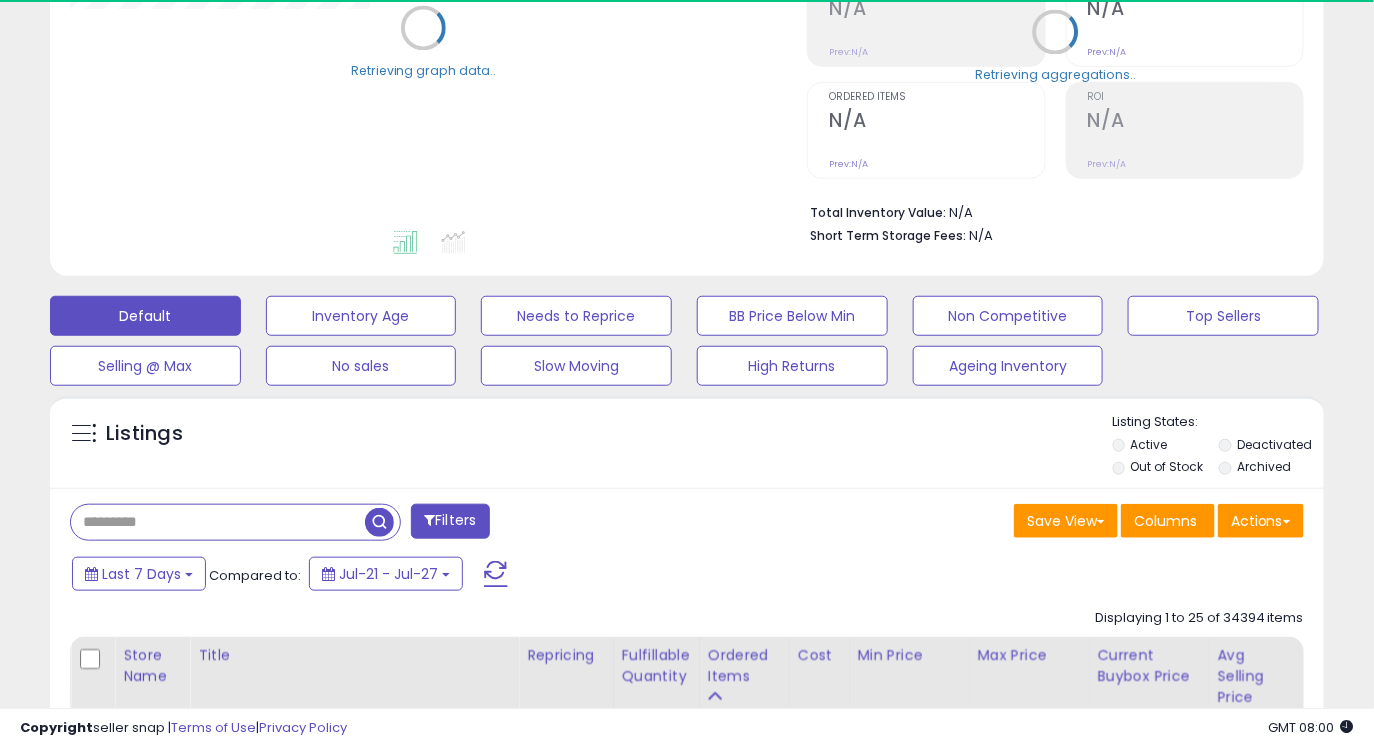 click at bounding box center [218, 522] 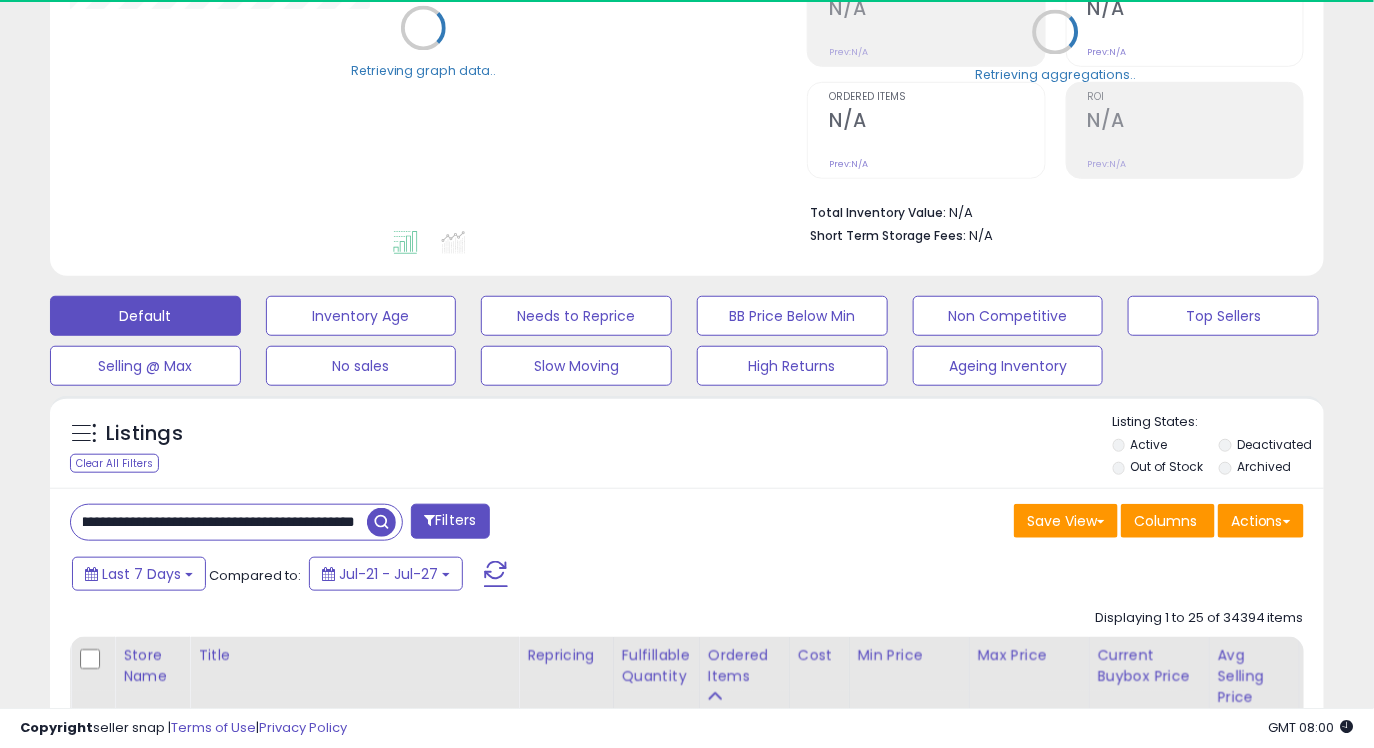 scroll, scrollTop: 0, scrollLeft: 111, axis: horizontal 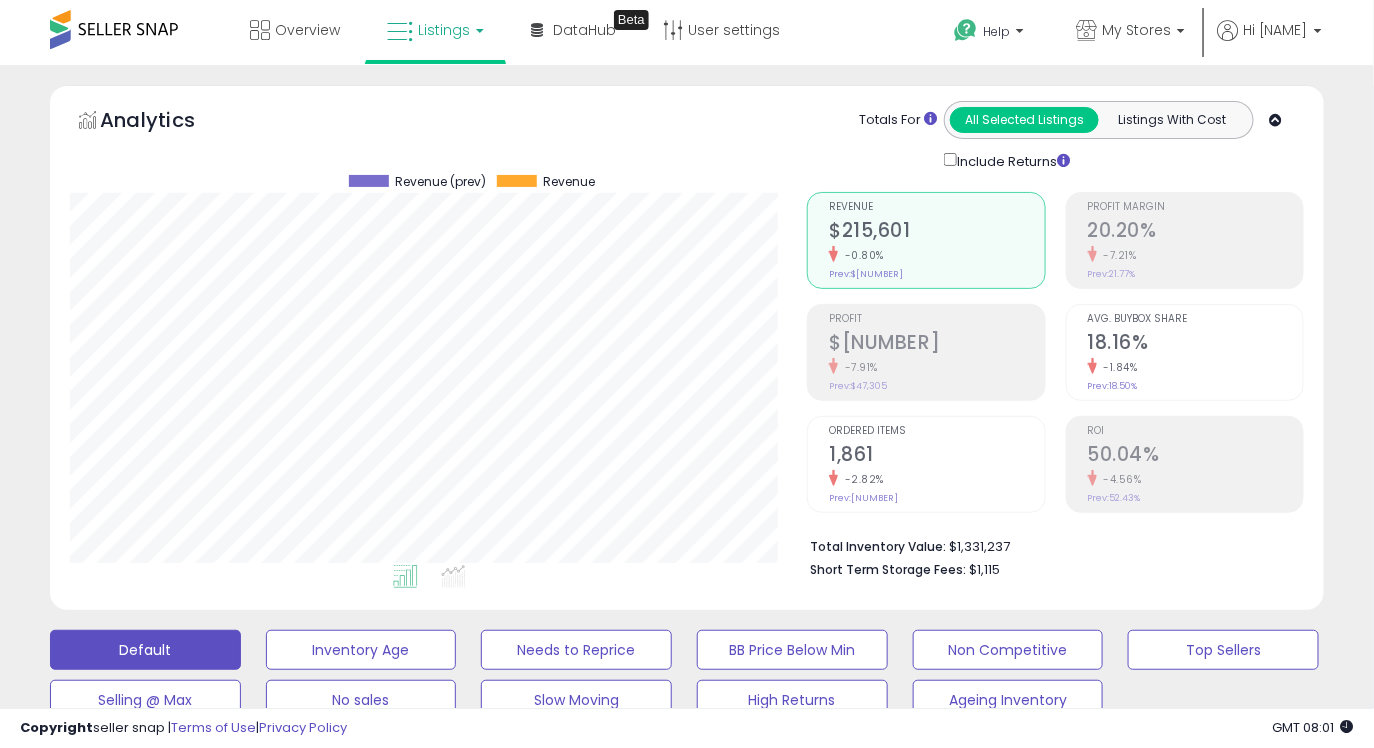 click on "-4.56%" at bounding box center [1195, 479] 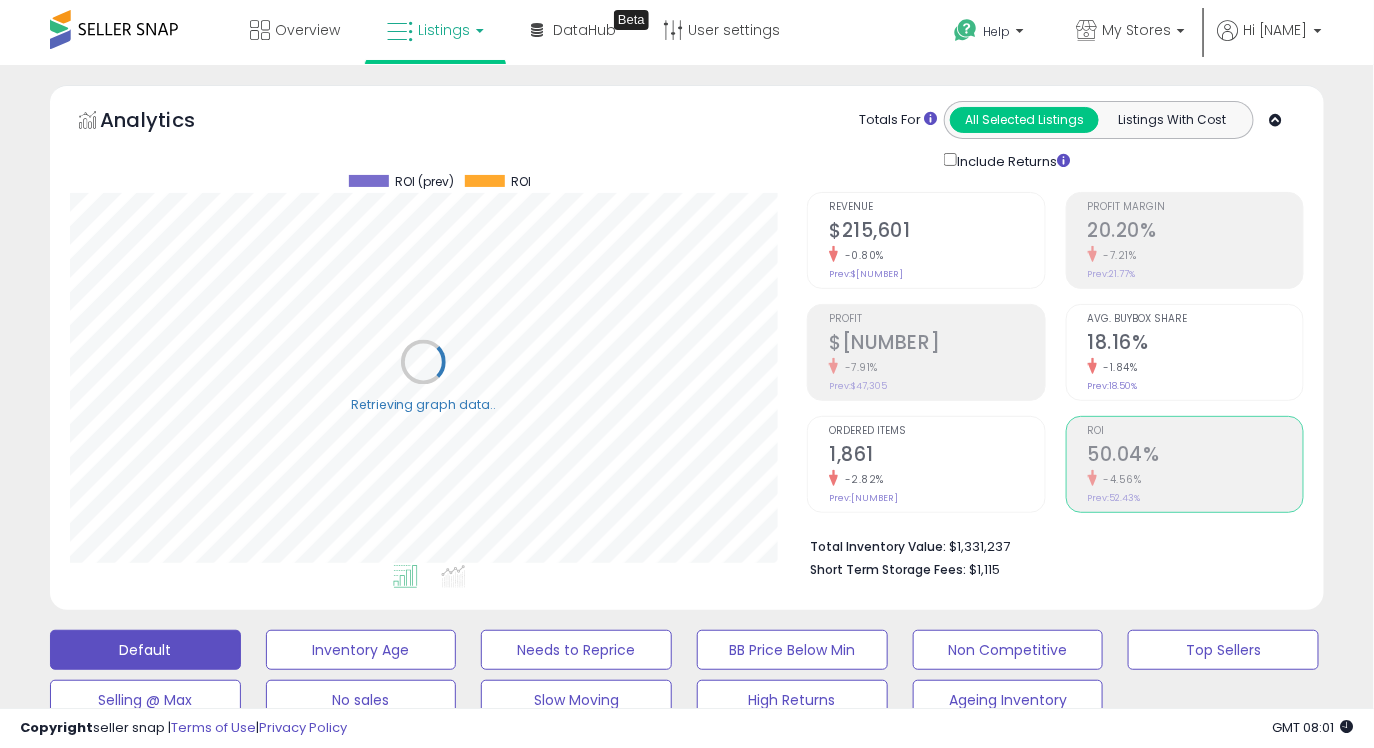 scroll, scrollTop: 999590, scrollLeft: 999262, axis: both 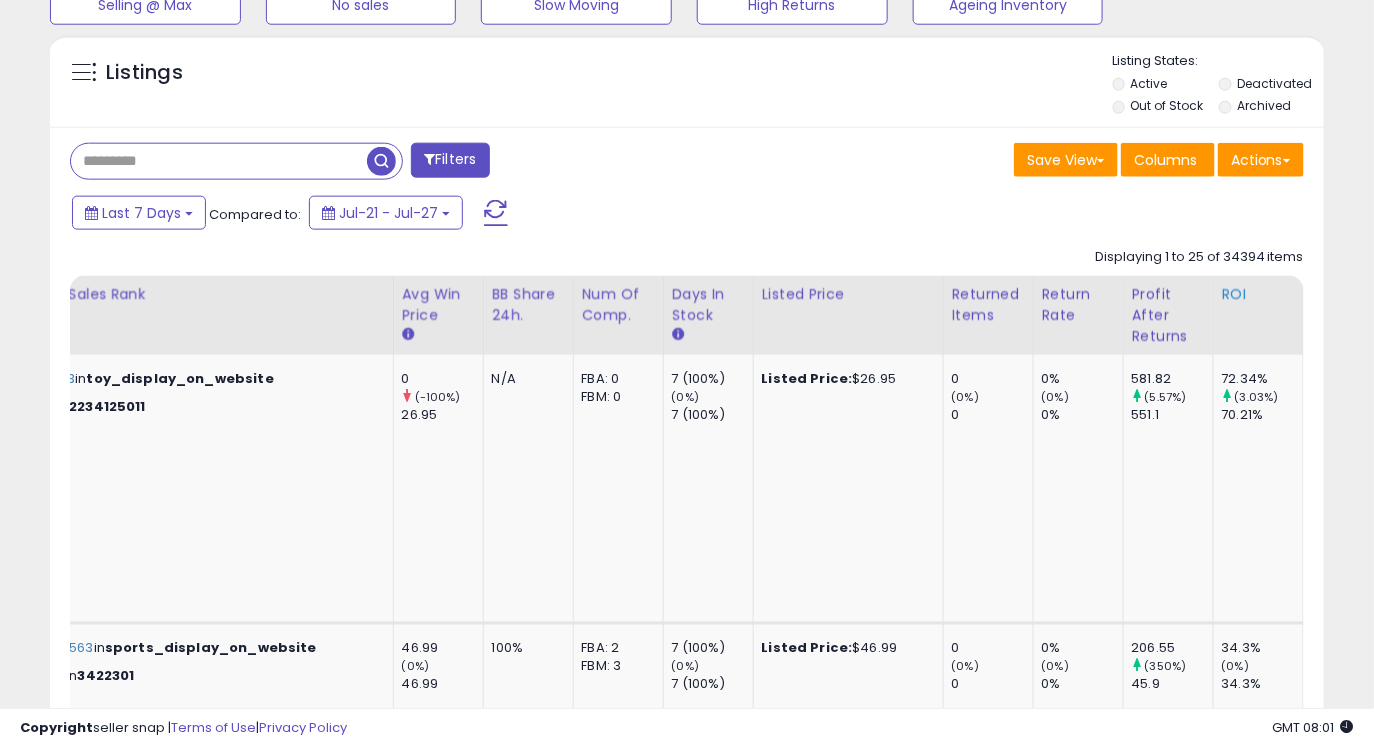 click on "ROI" at bounding box center (1258, 294) 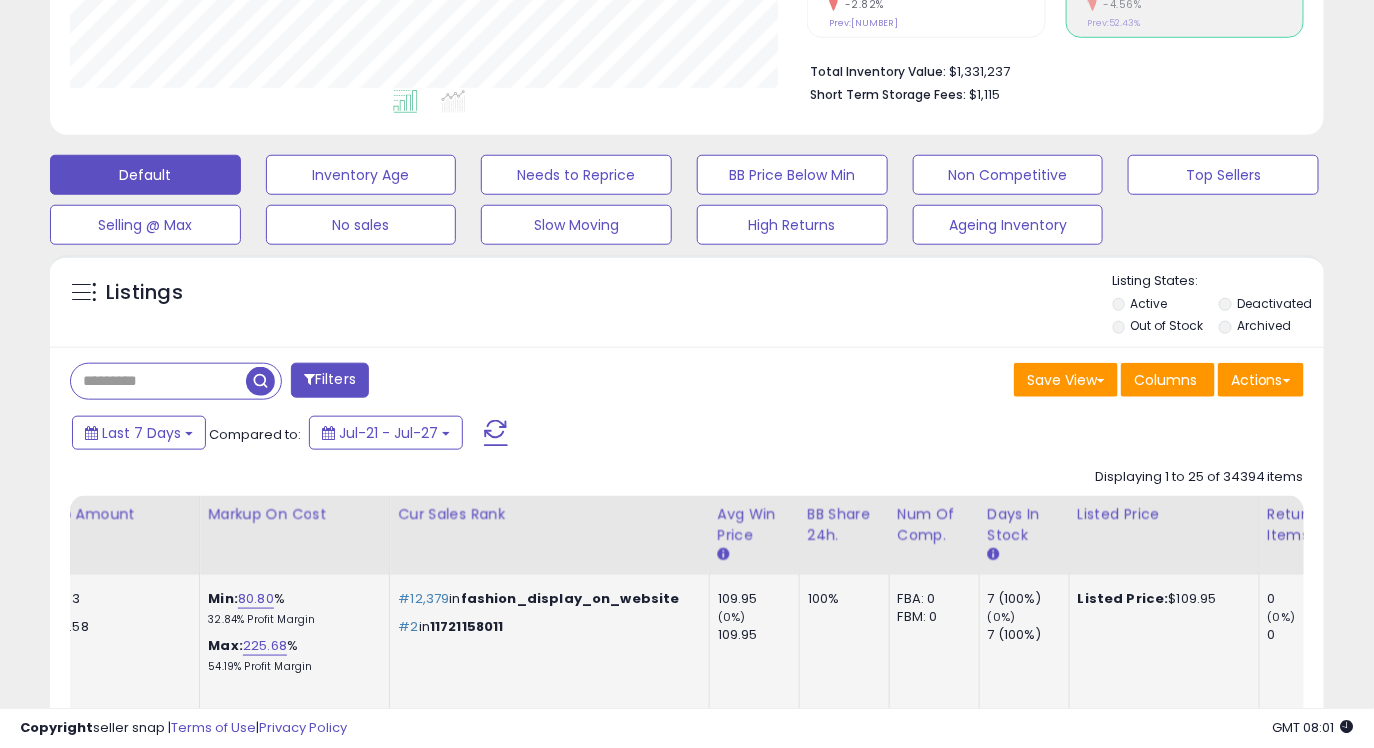 scroll, scrollTop: 0, scrollLeft: 1527, axis: horizontal 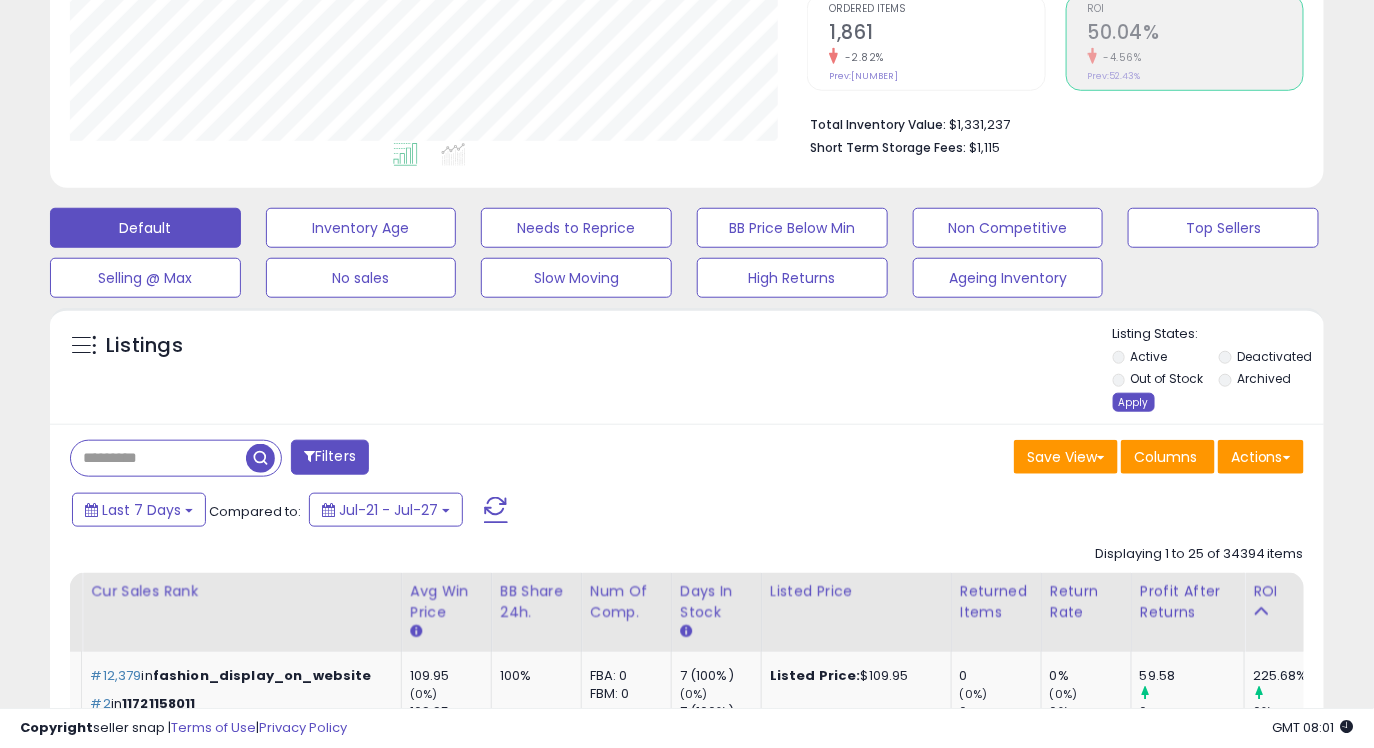 click on "Apply" at bounding box center (1134, 402) 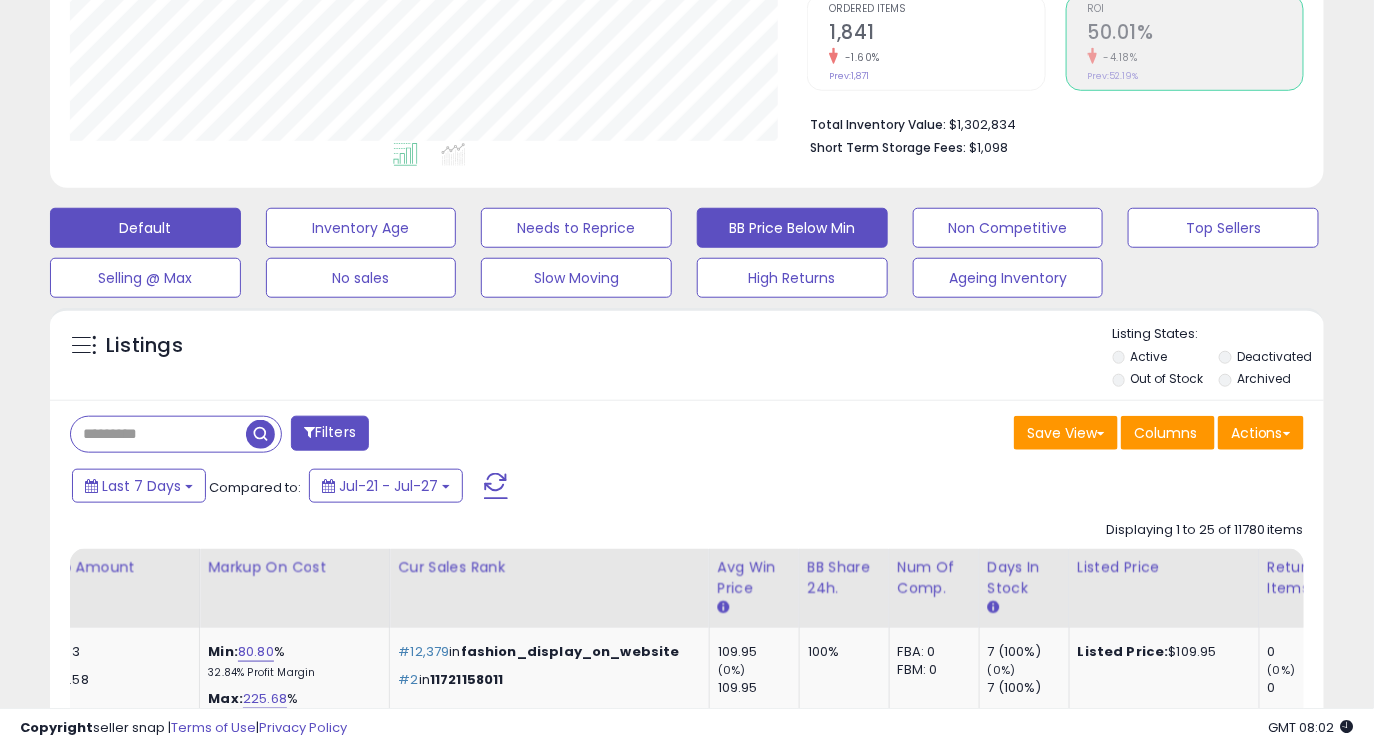 scroll, scrollTop: 999590, scrollLeft: 999262, axis: both 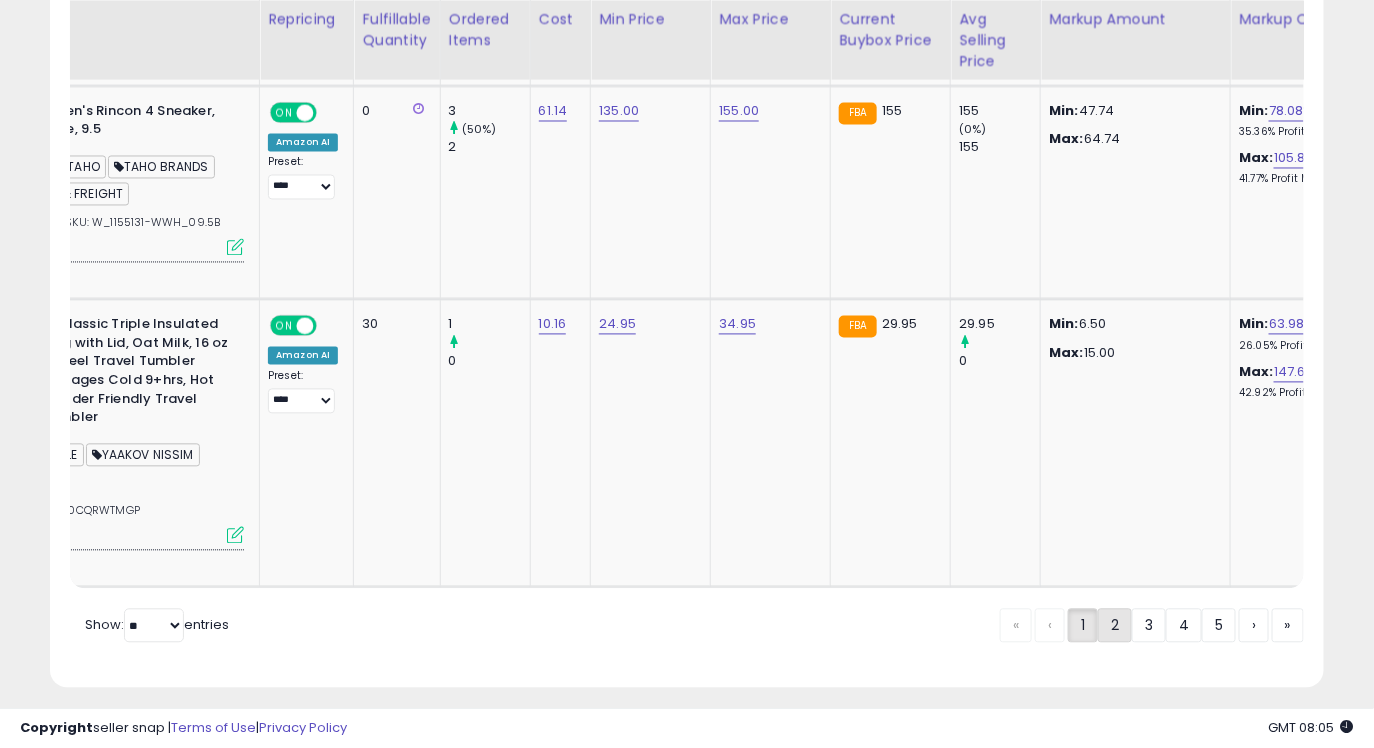 click on "2" 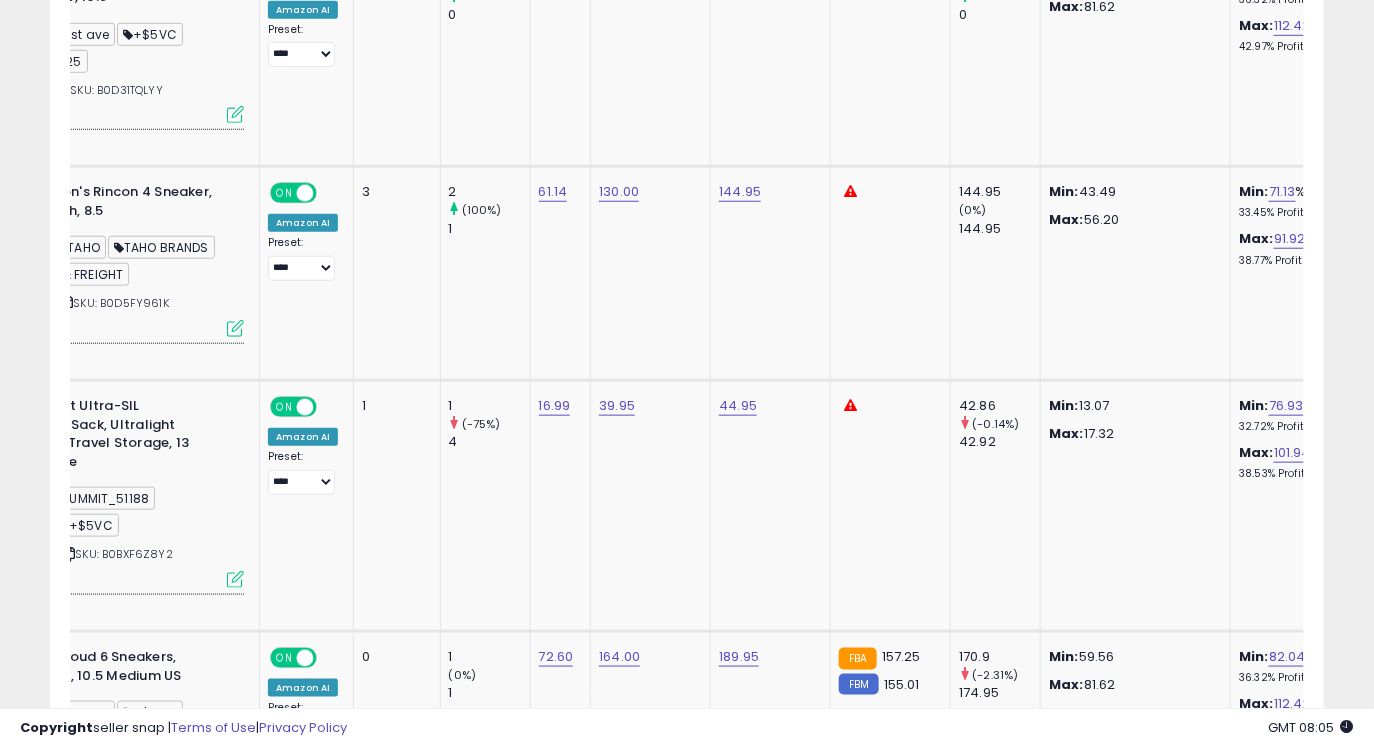 scroll, scrollTop: 6007, scrollLeft: 0, axis: vertical 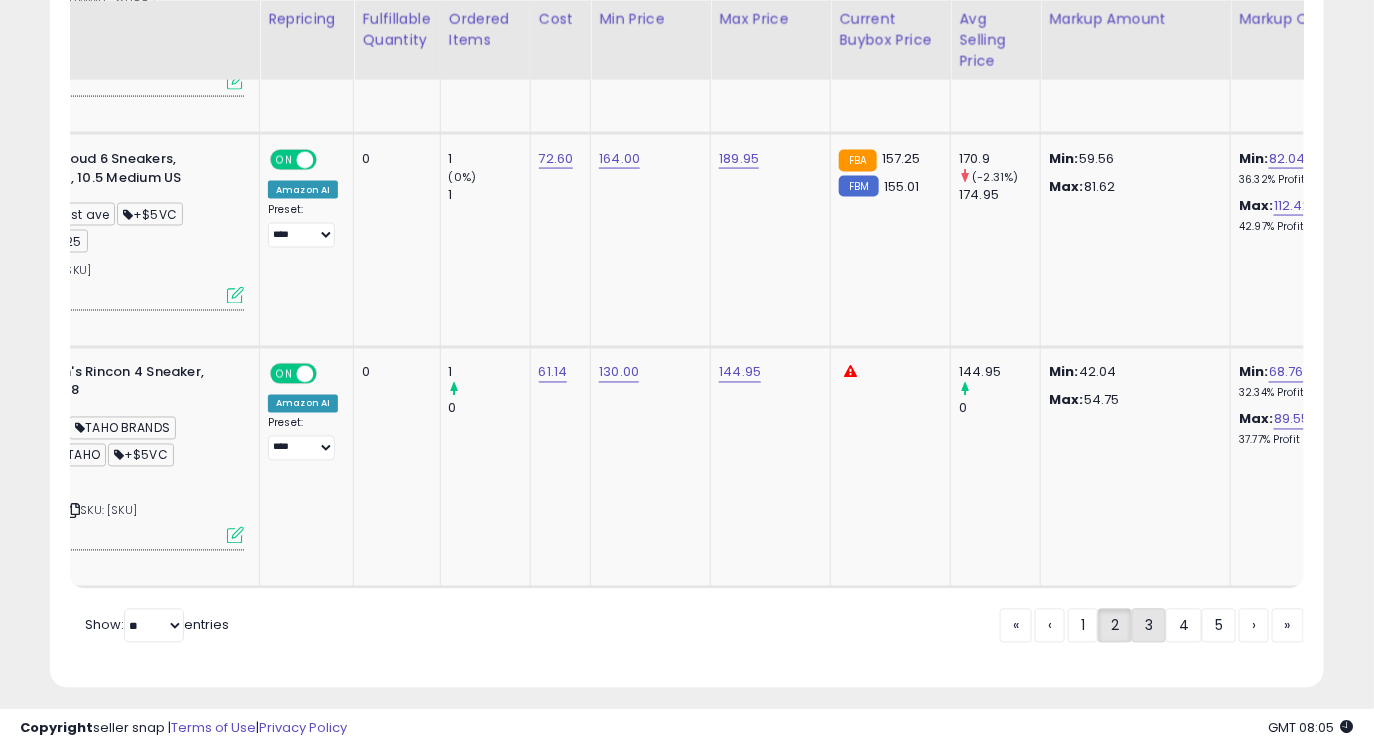 click on "3" 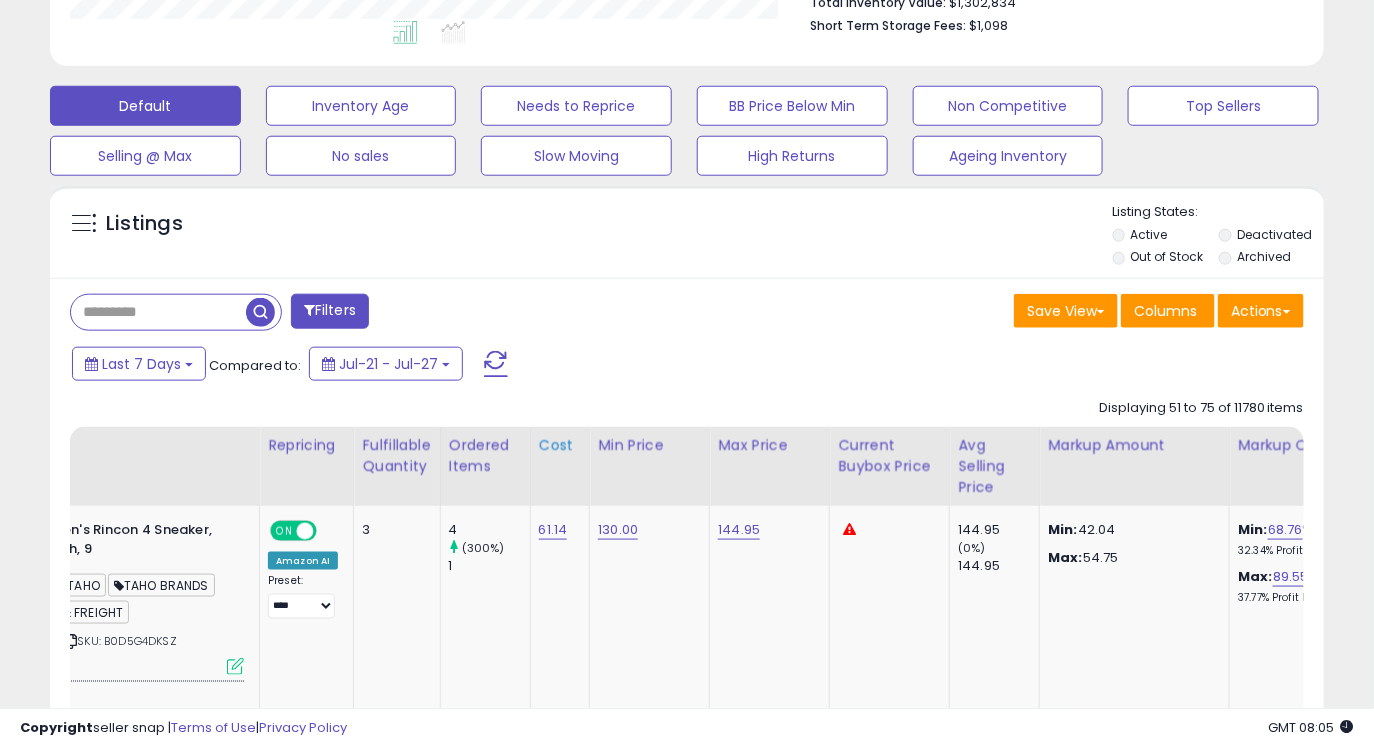 click on "Cost" at bounding box center (560, 445) 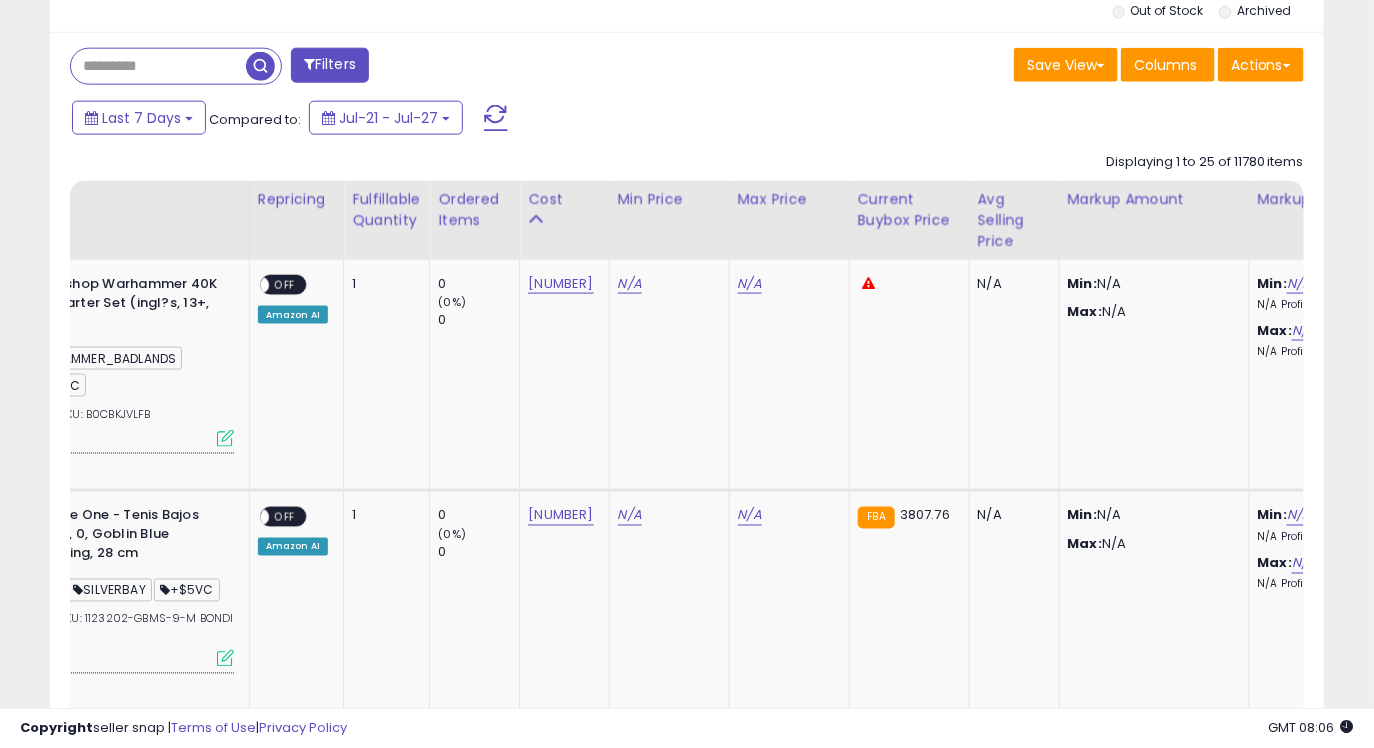 scroll, scrollTop: 812, scrollLeft: 0, axis: vertical 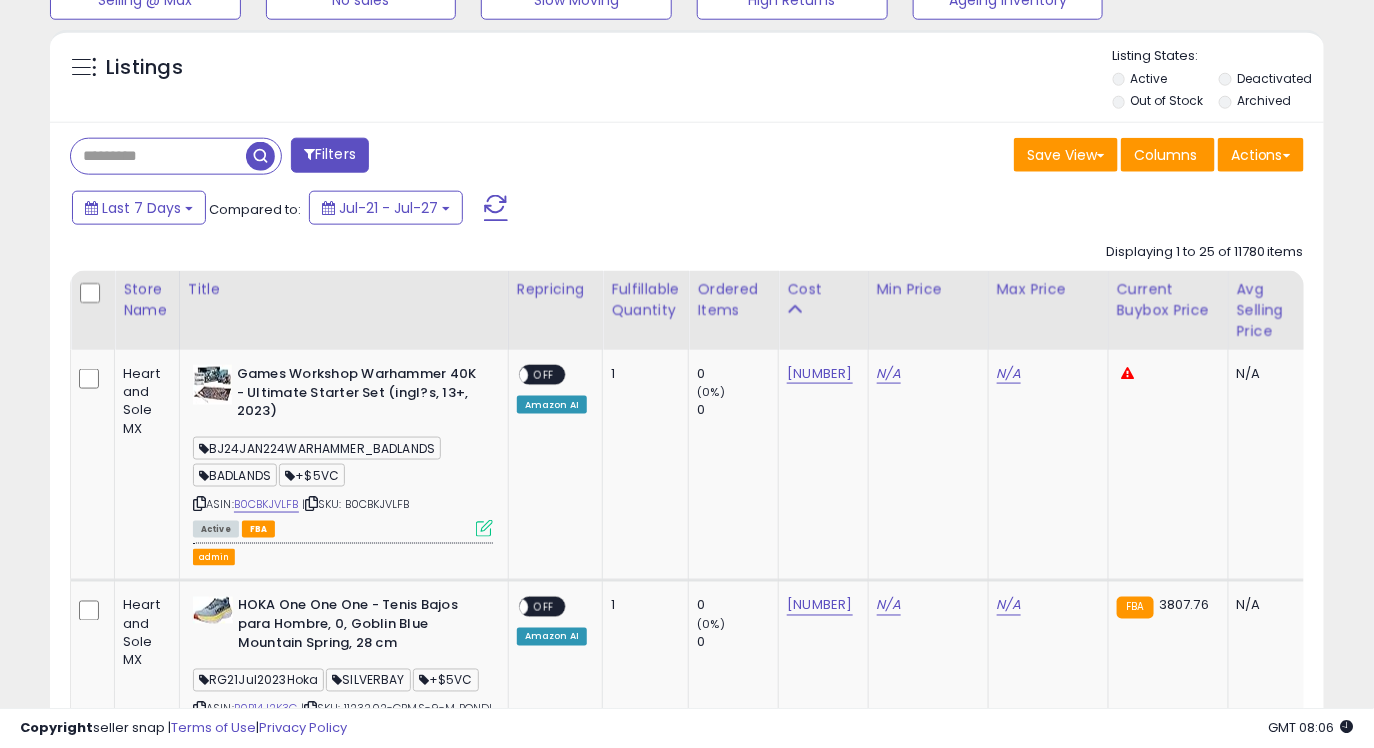 click on "Filters" at bounding box center (330, 155) 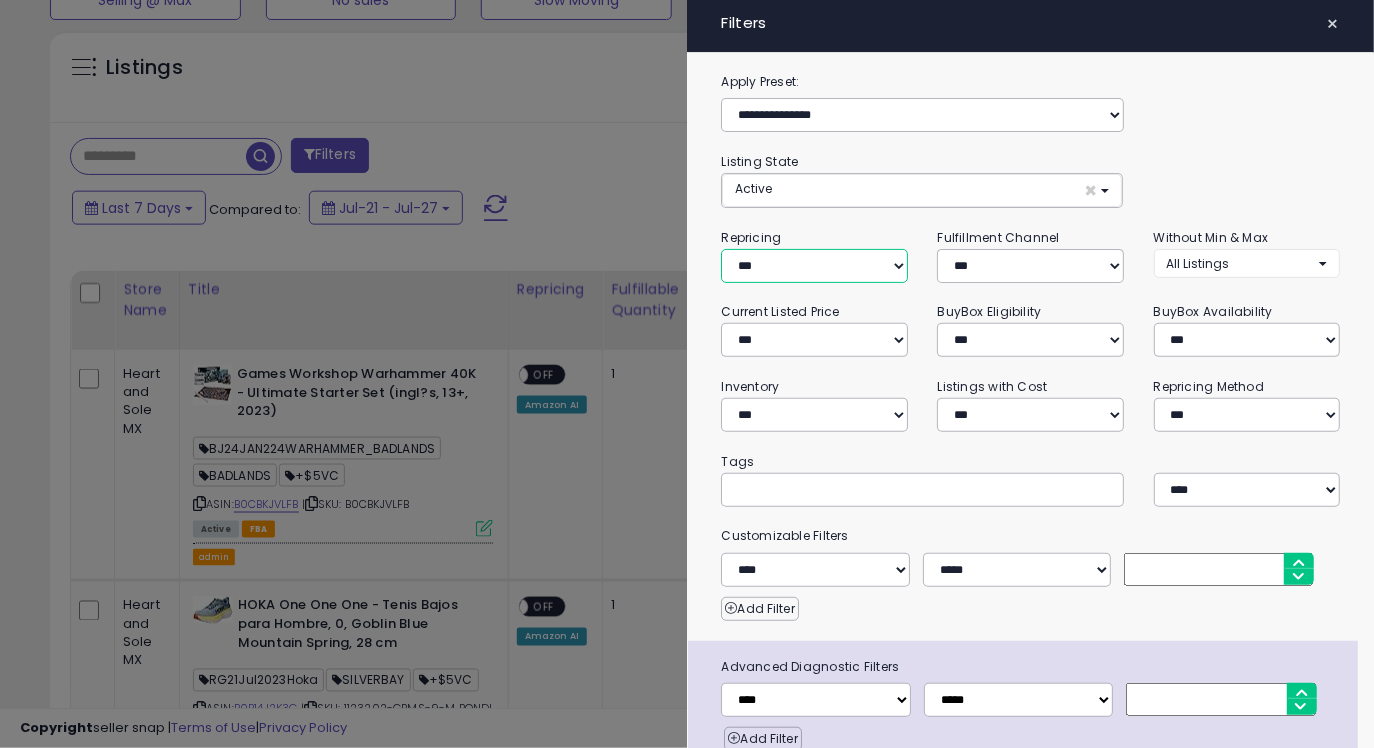 click on "**********" at bounding box center [814, 266] 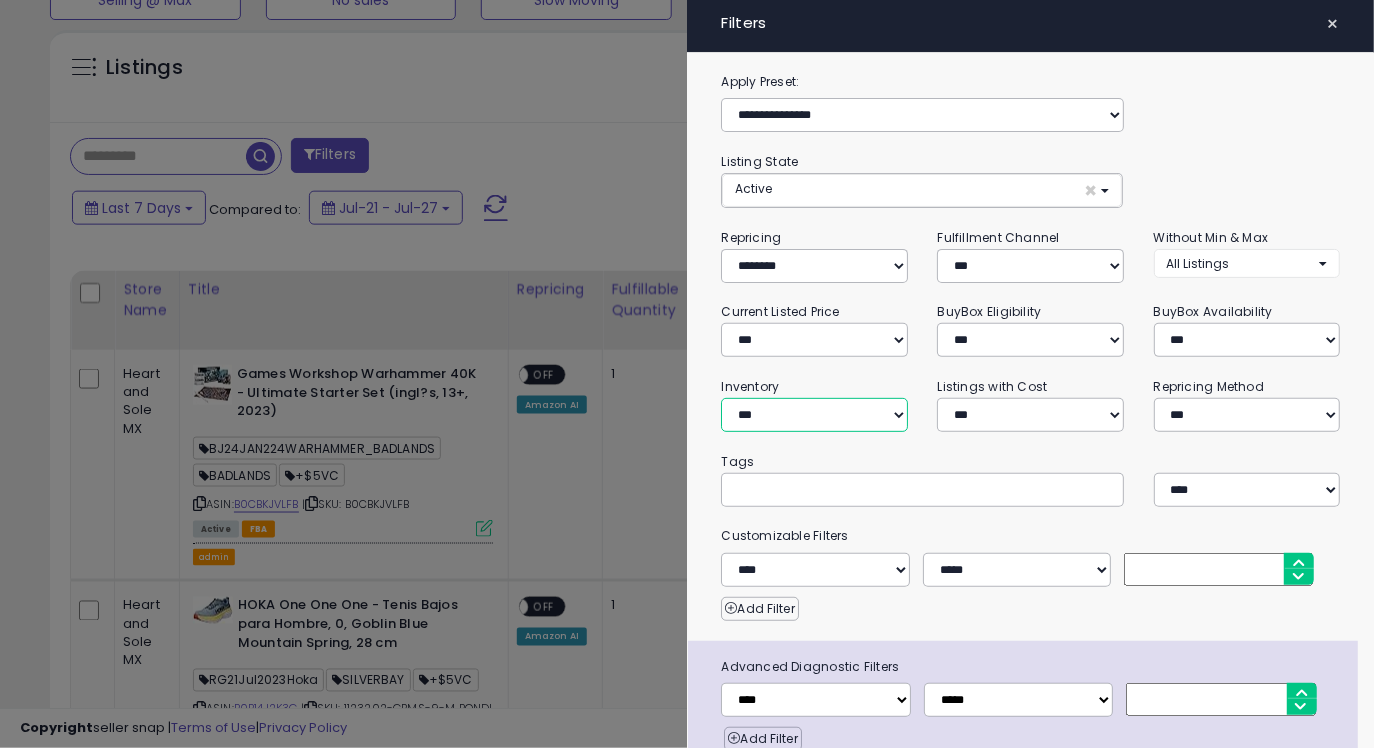click on "**********" at bounding box center [814, 415] 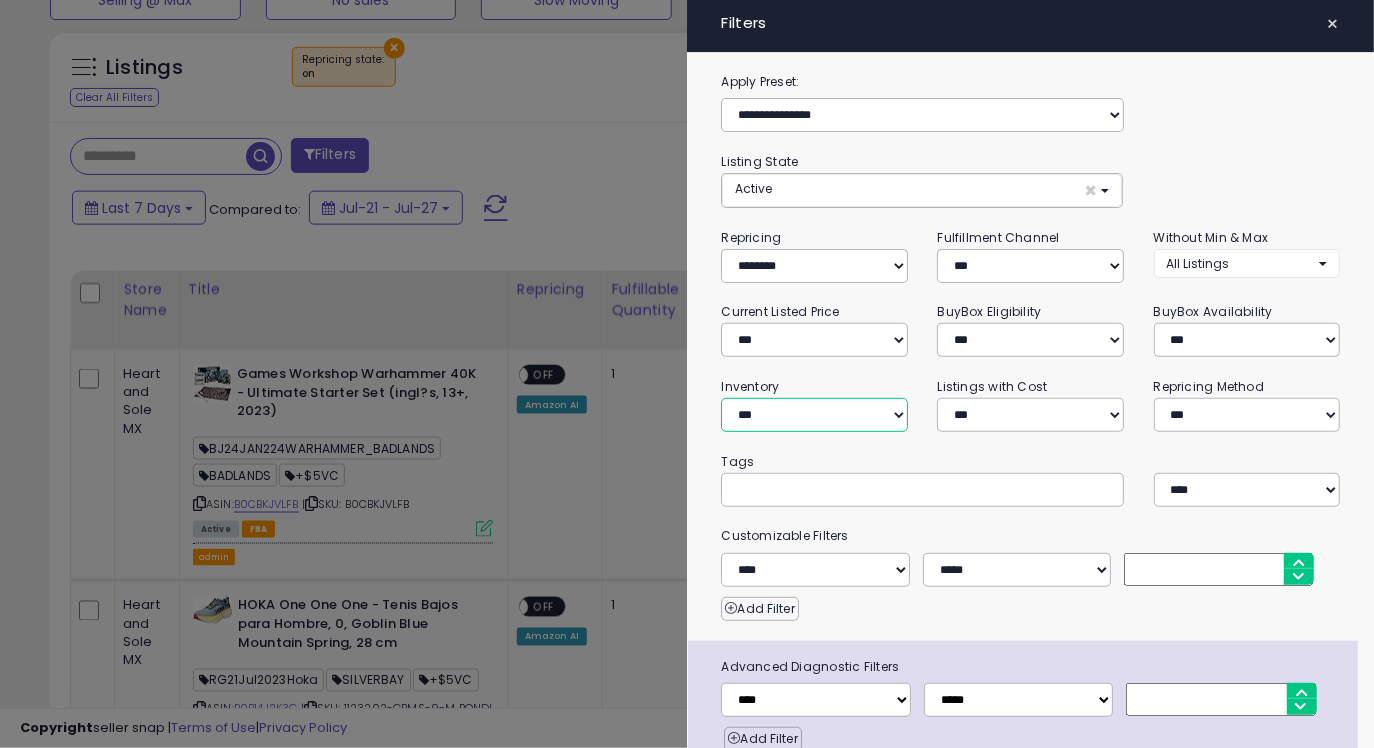 select on "********" 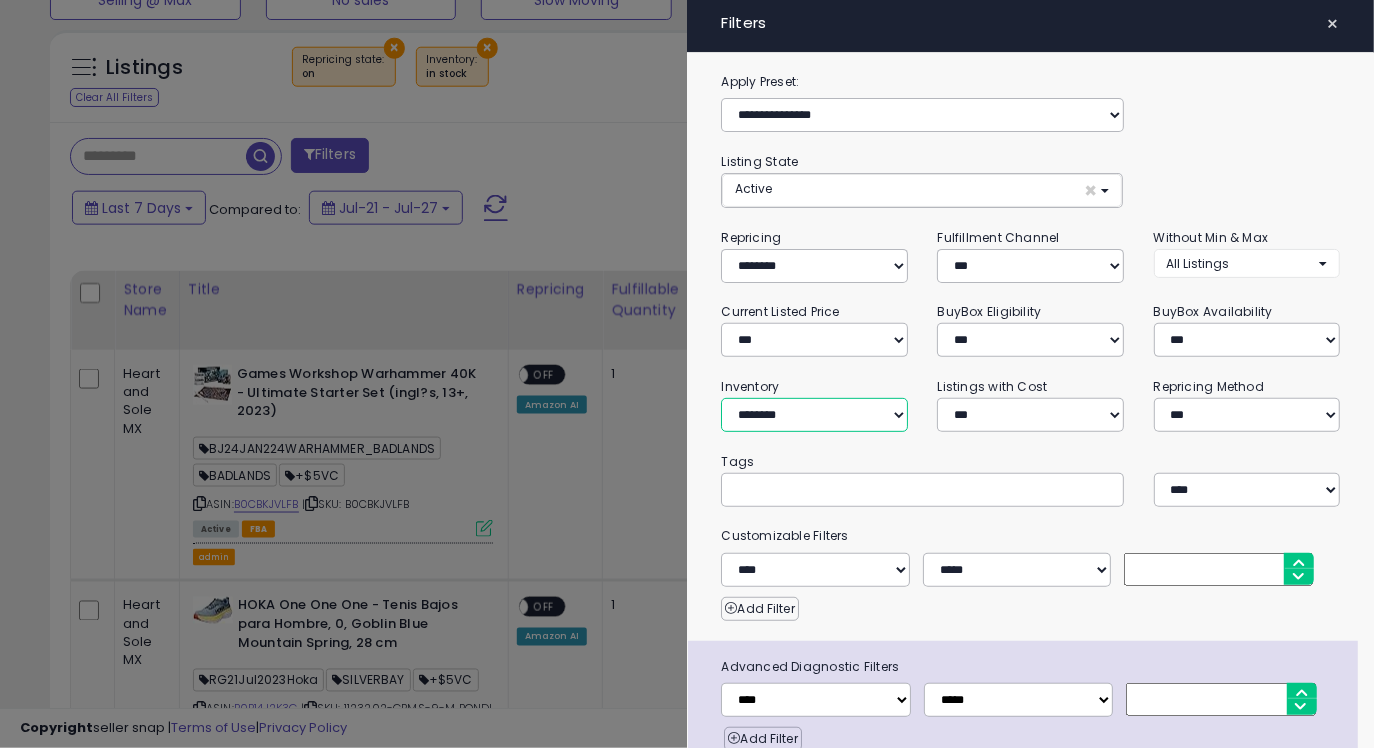 scroll, scrollTop: 87, scrollLeft: 0, axis: vertical 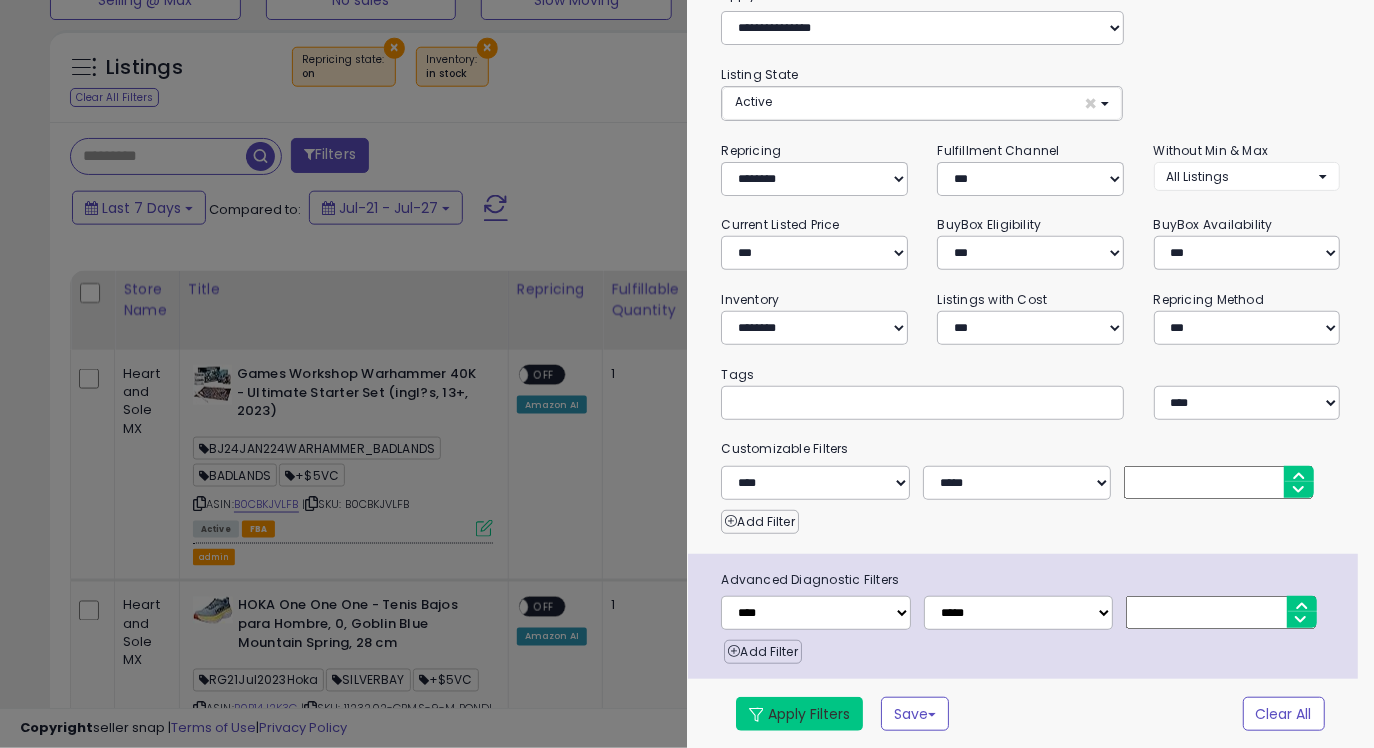 click on "Apply Filters" at bounding box center [799, 714] 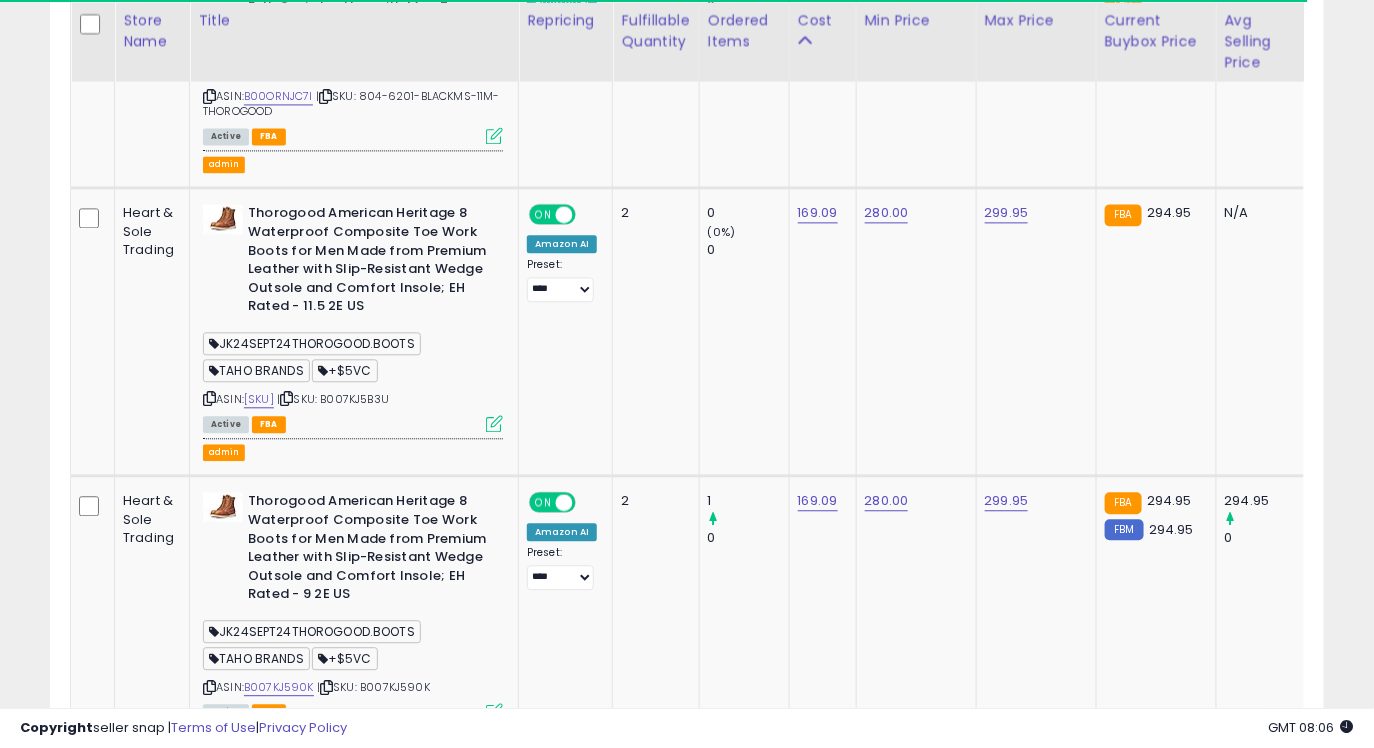 scroll, scrollTop: 908, scrollLeft: 0, axis: vertical 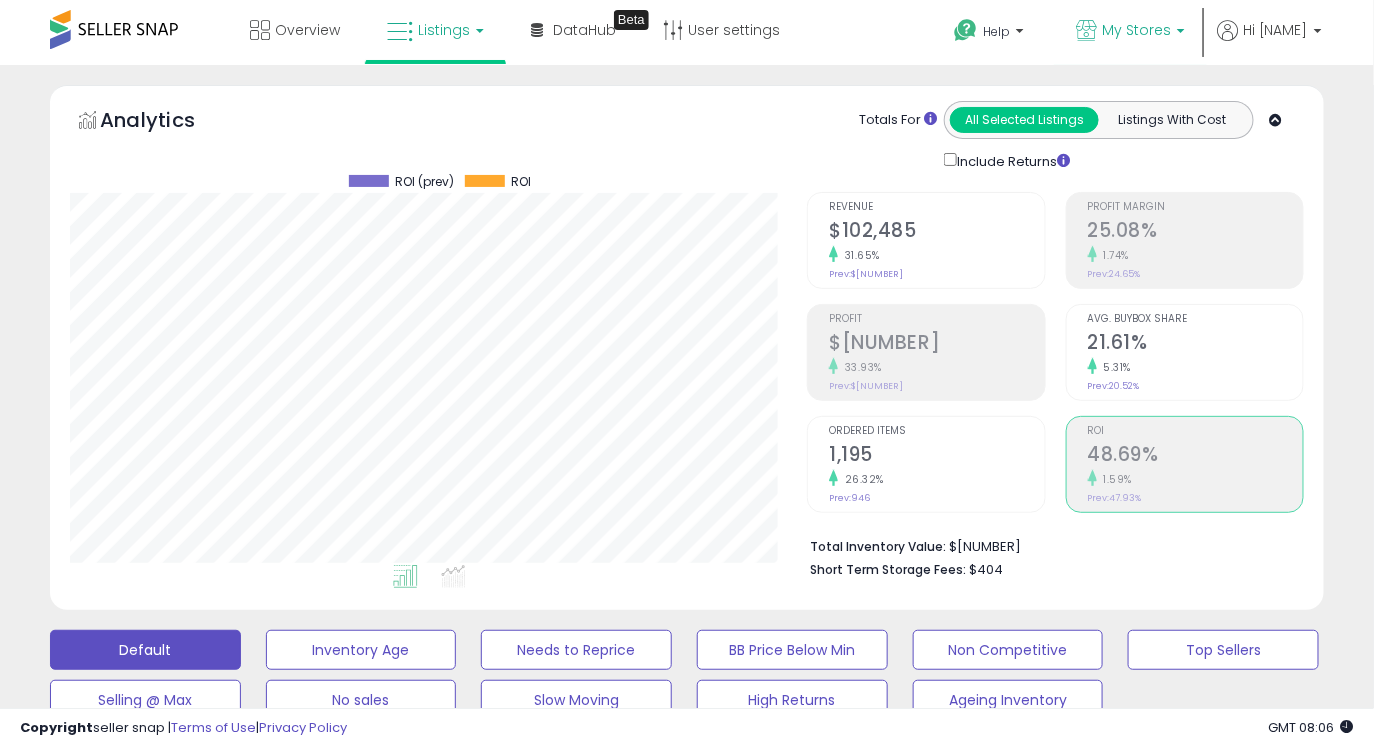 click on "My Stores" at bounding box center (1136, 30) 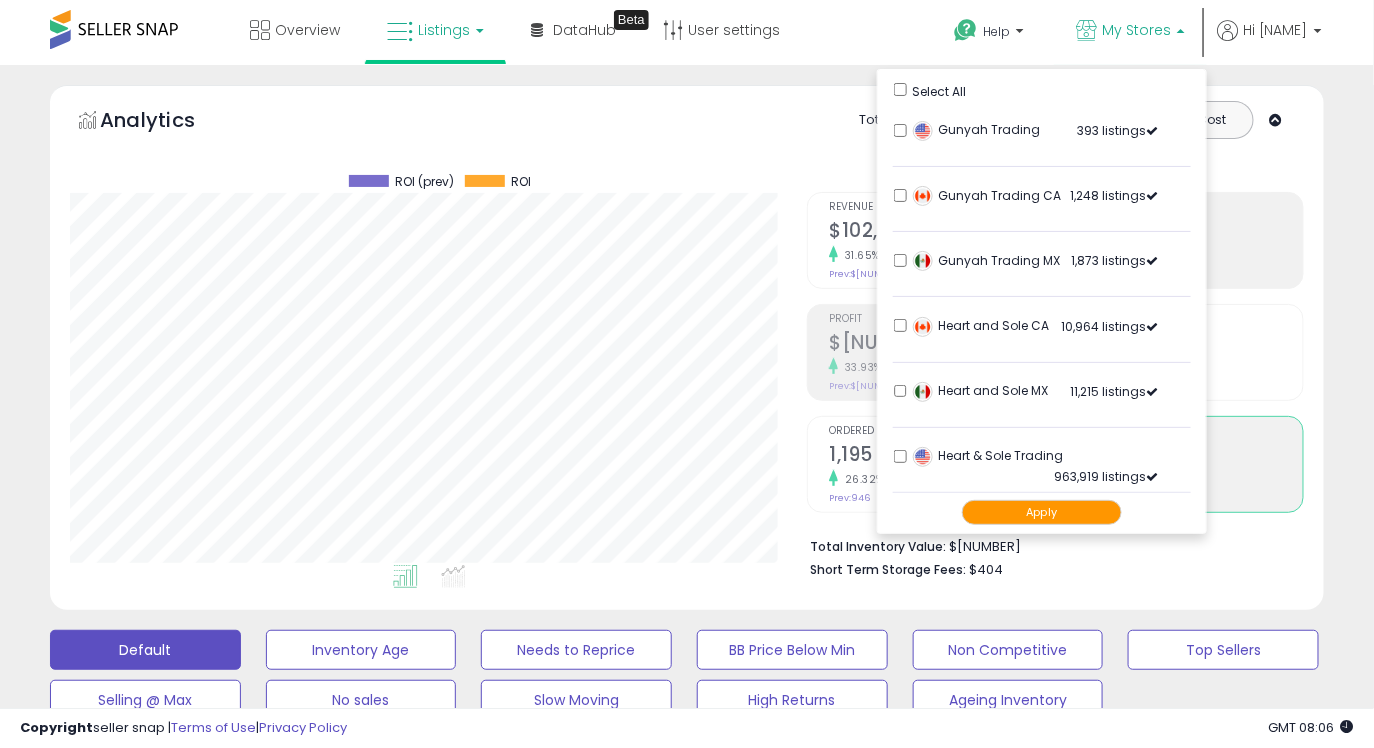 click on "My Stores" at bounding box center [1136, 30] 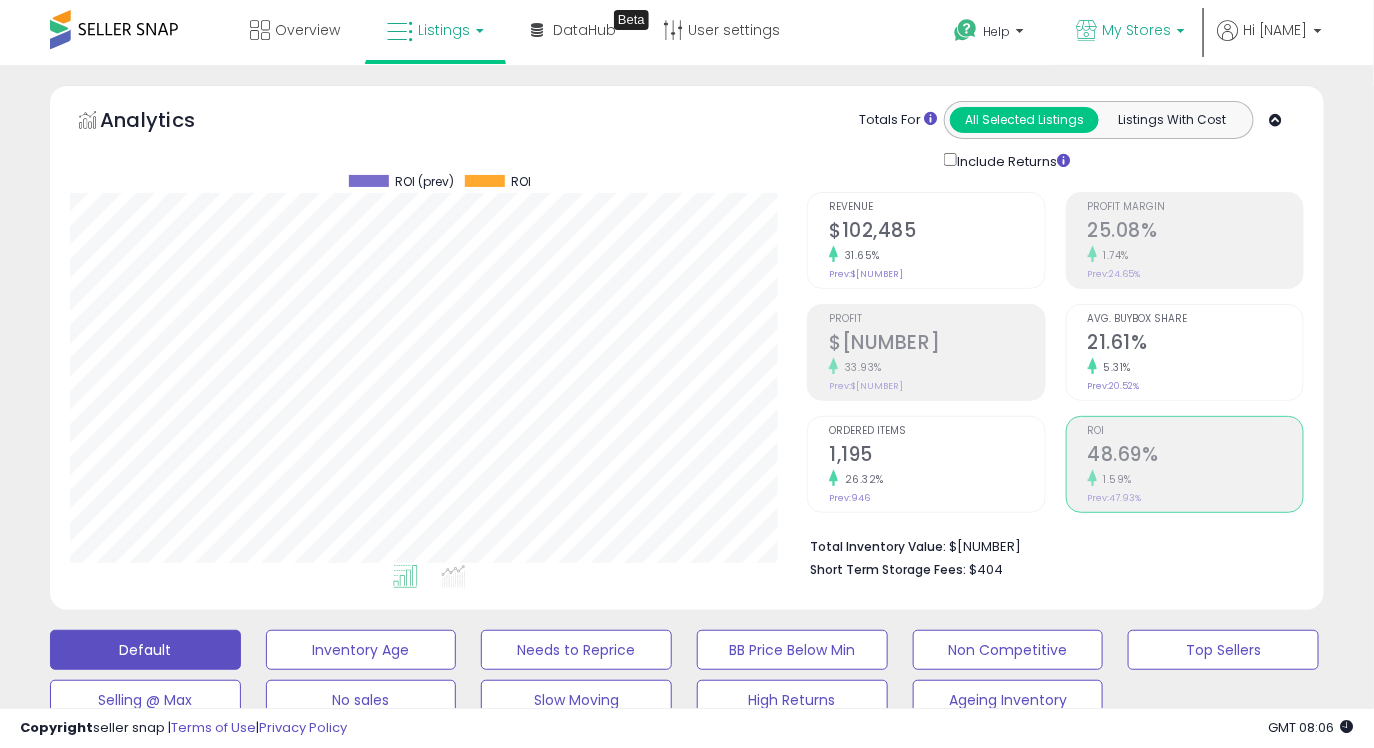 click on "My Stores" at bounding box center [1136, 30] 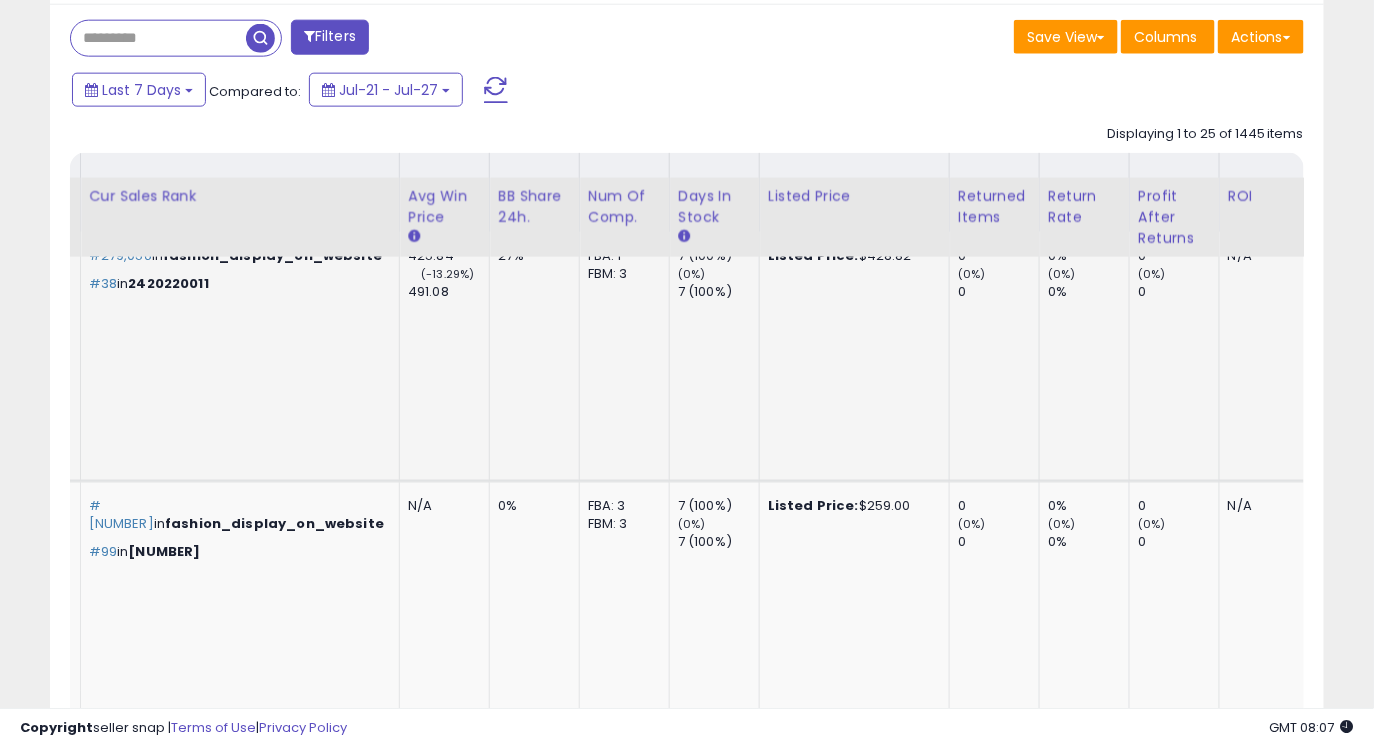 scroll, scrollTop: 792, scrollLeft: 0, axis: vertical 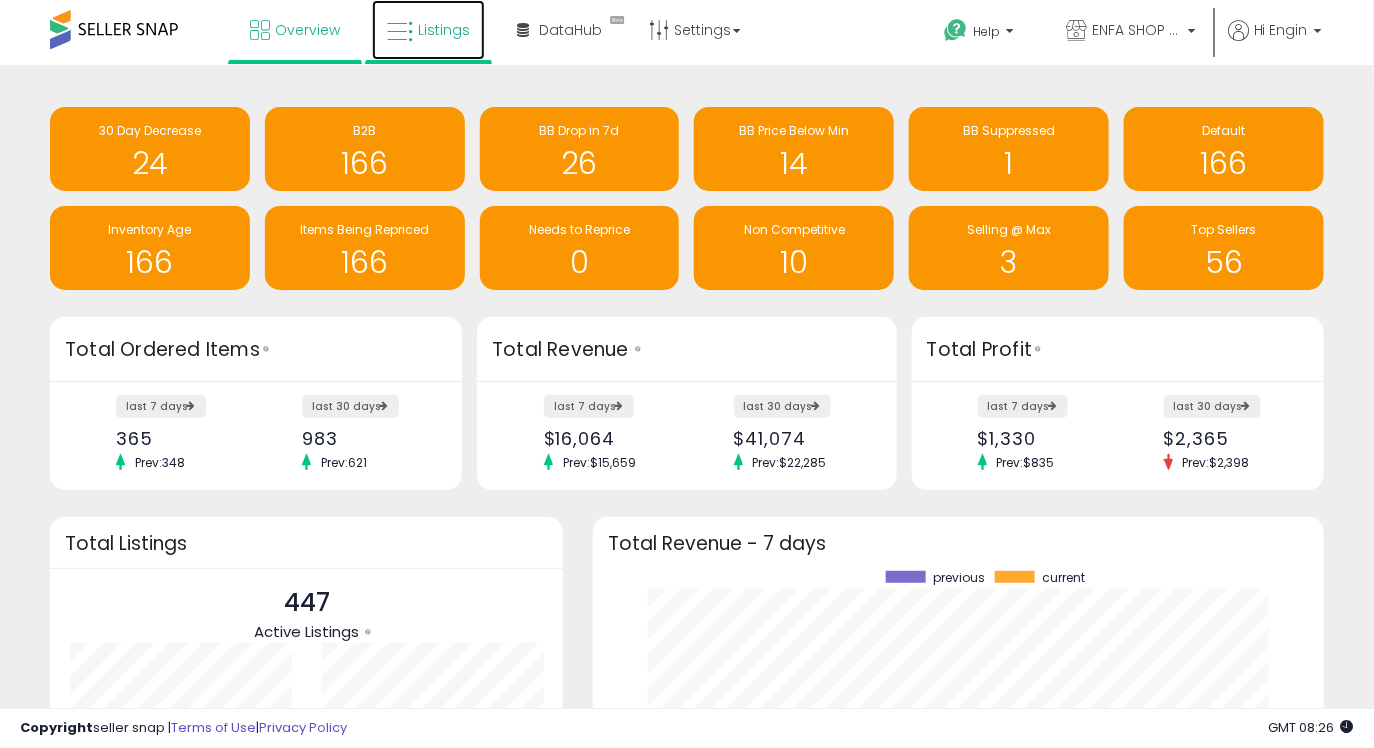 click on "Listings" at bounding box center (444, 30) 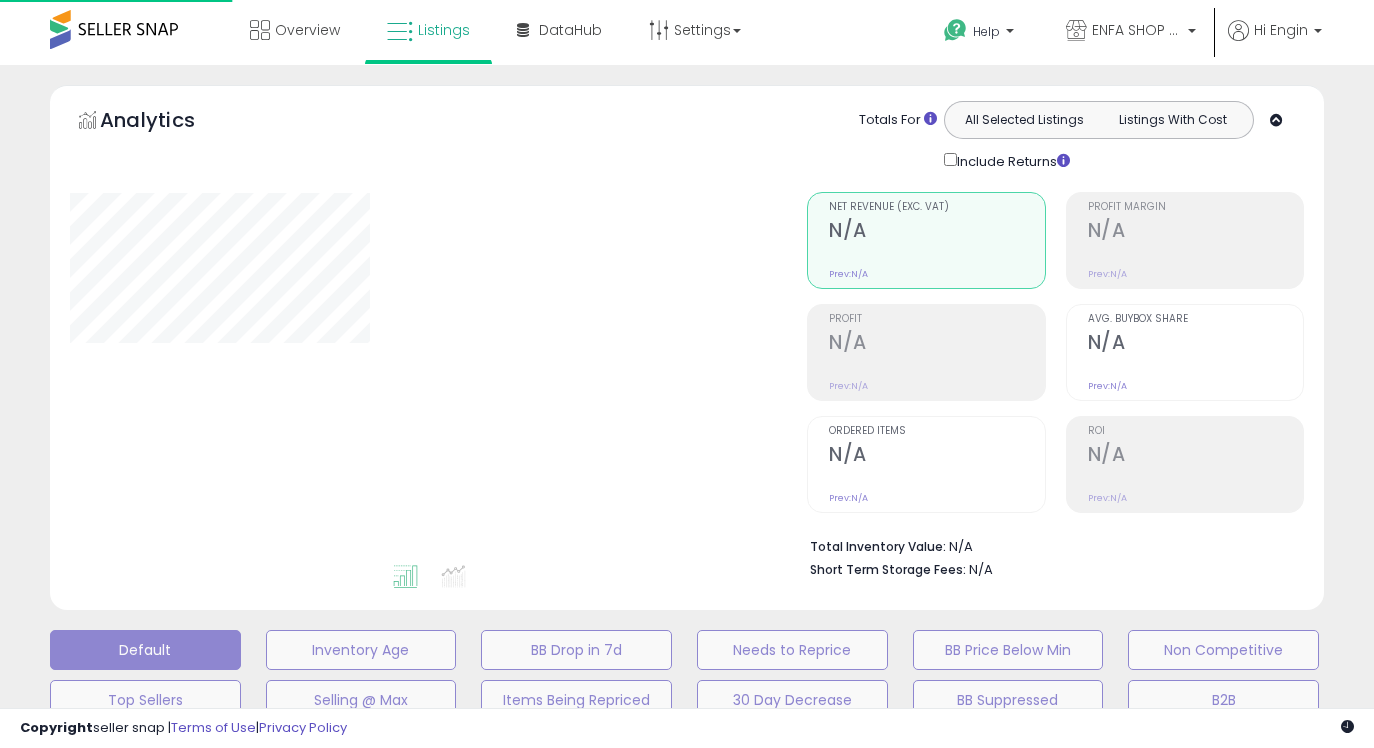 scroll, scrollTop: 0, scrollLeft: 0, axis: both 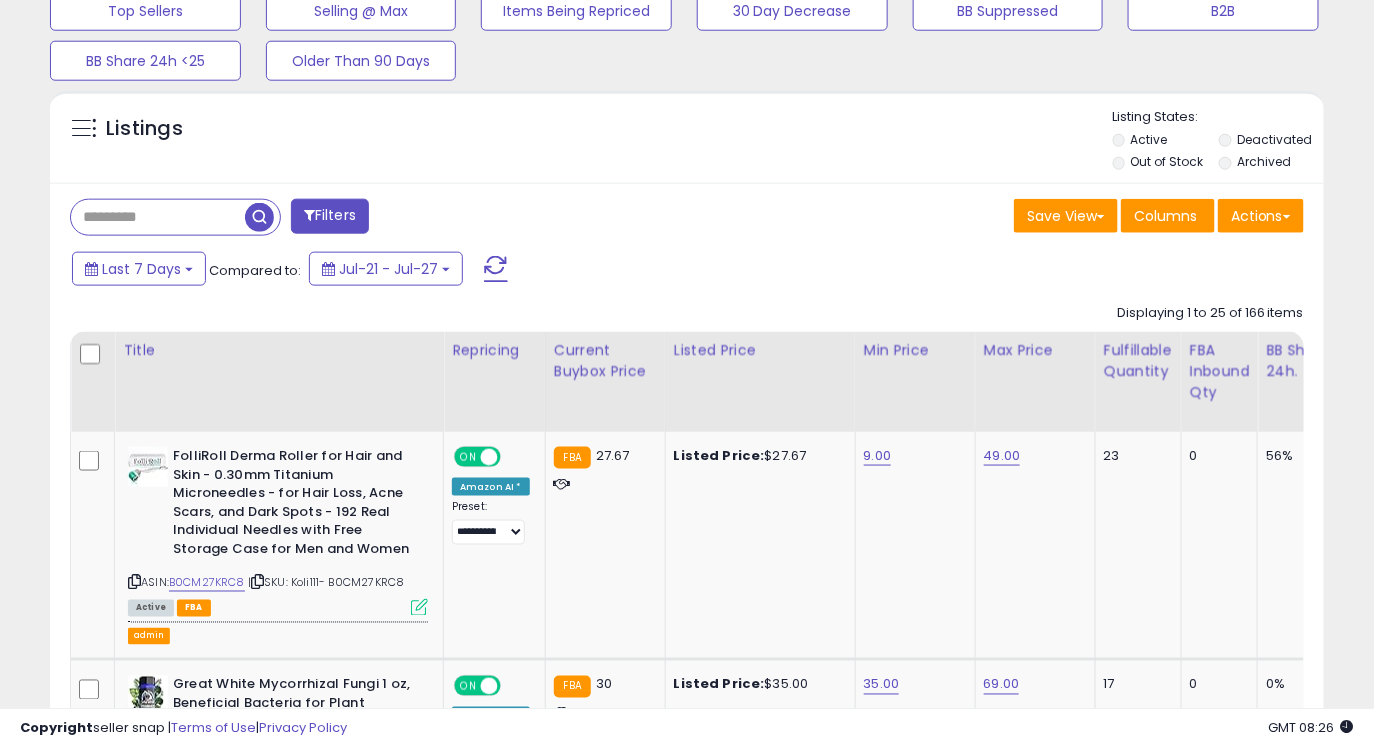click at bounding box center [158, 217] 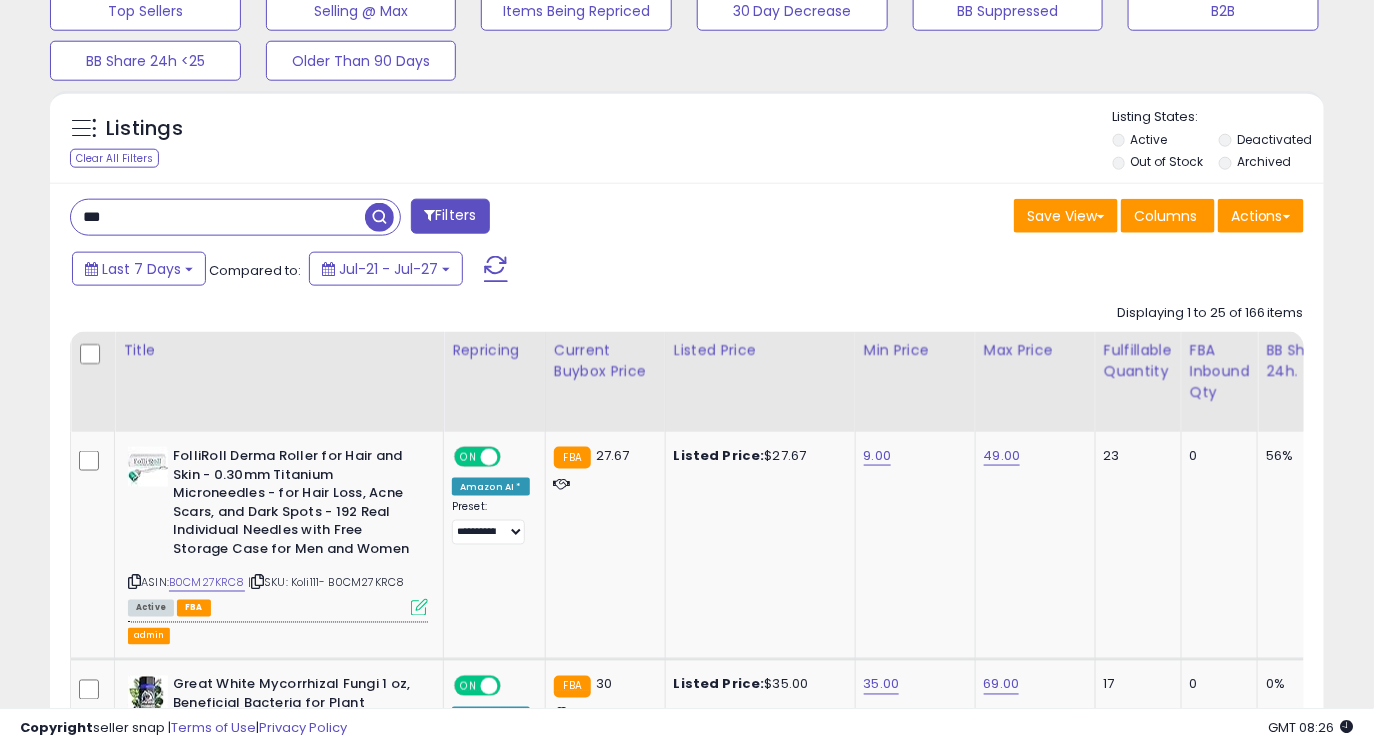 type on "***" 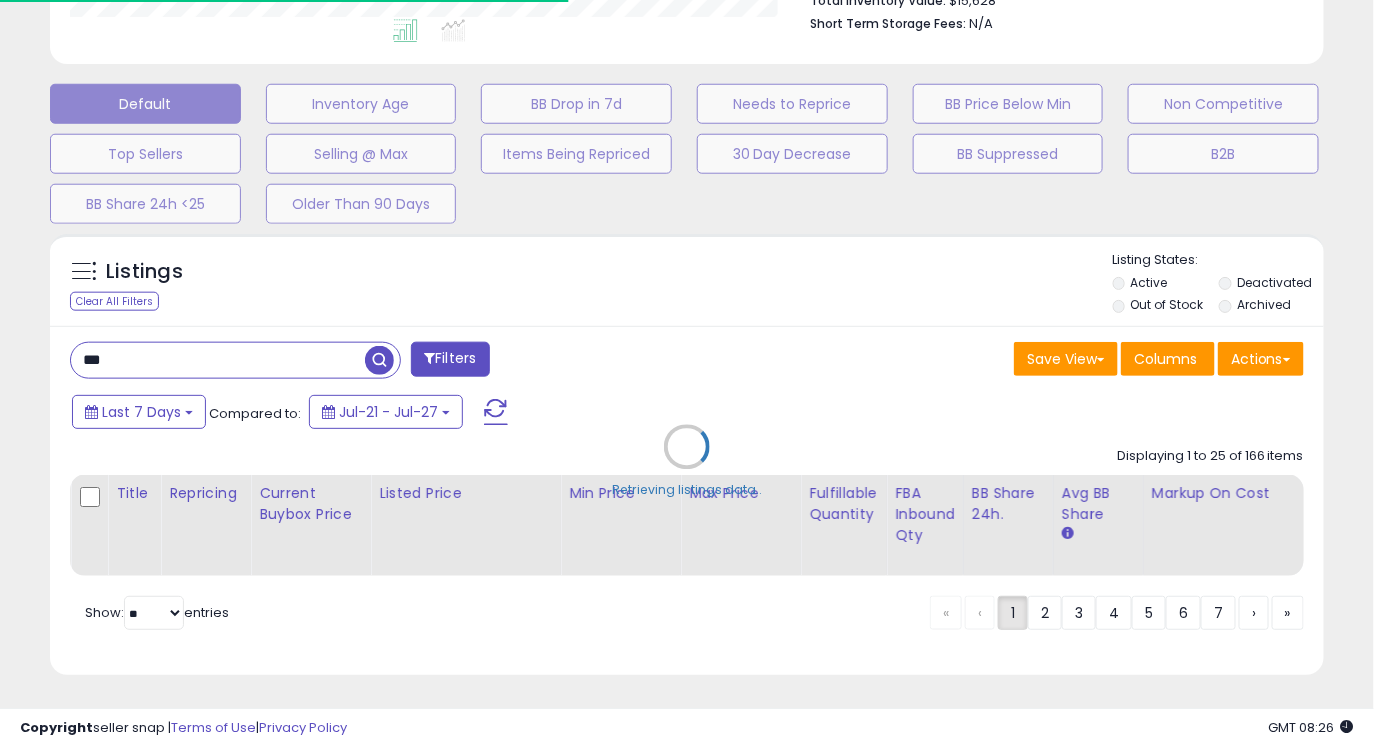 scroll, scrollTop: 689, scrollLeft: 0, axis: vertical 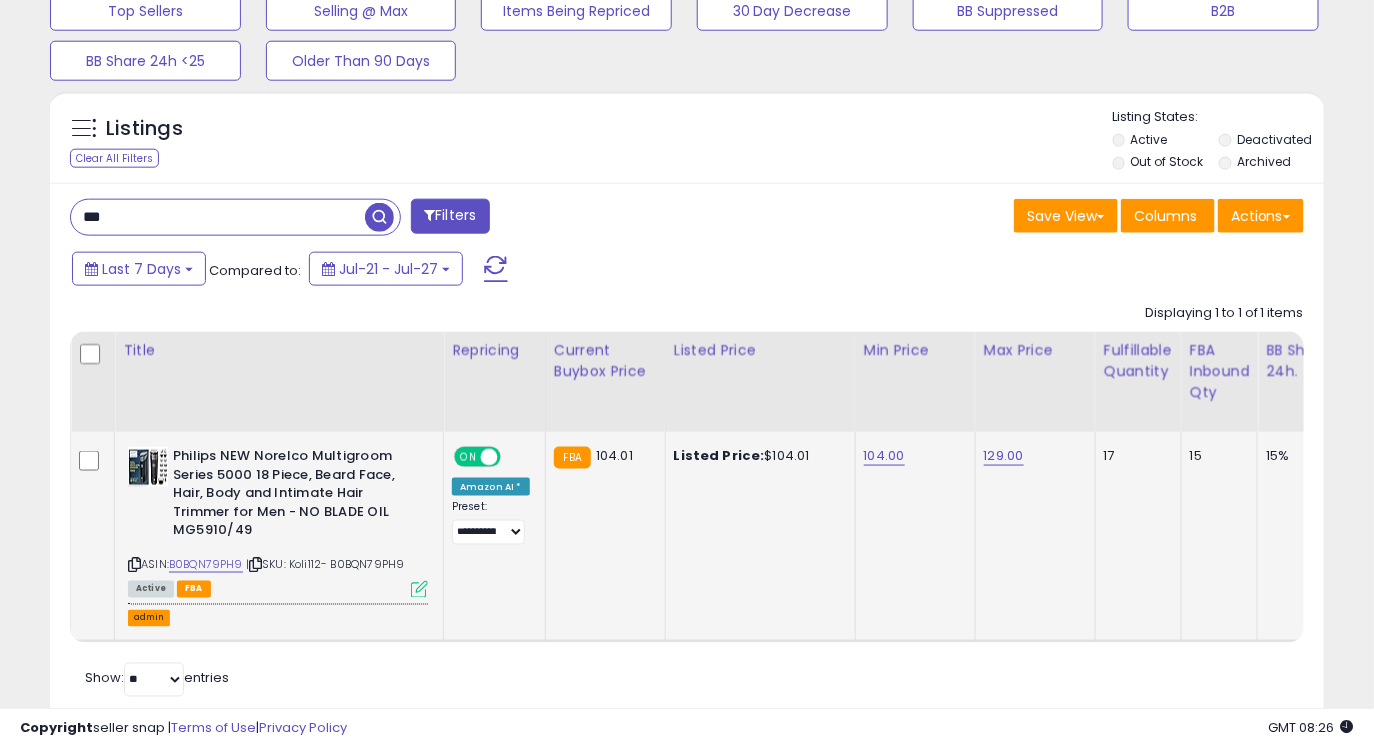 click on "admin" at bounding box center (149, 618) 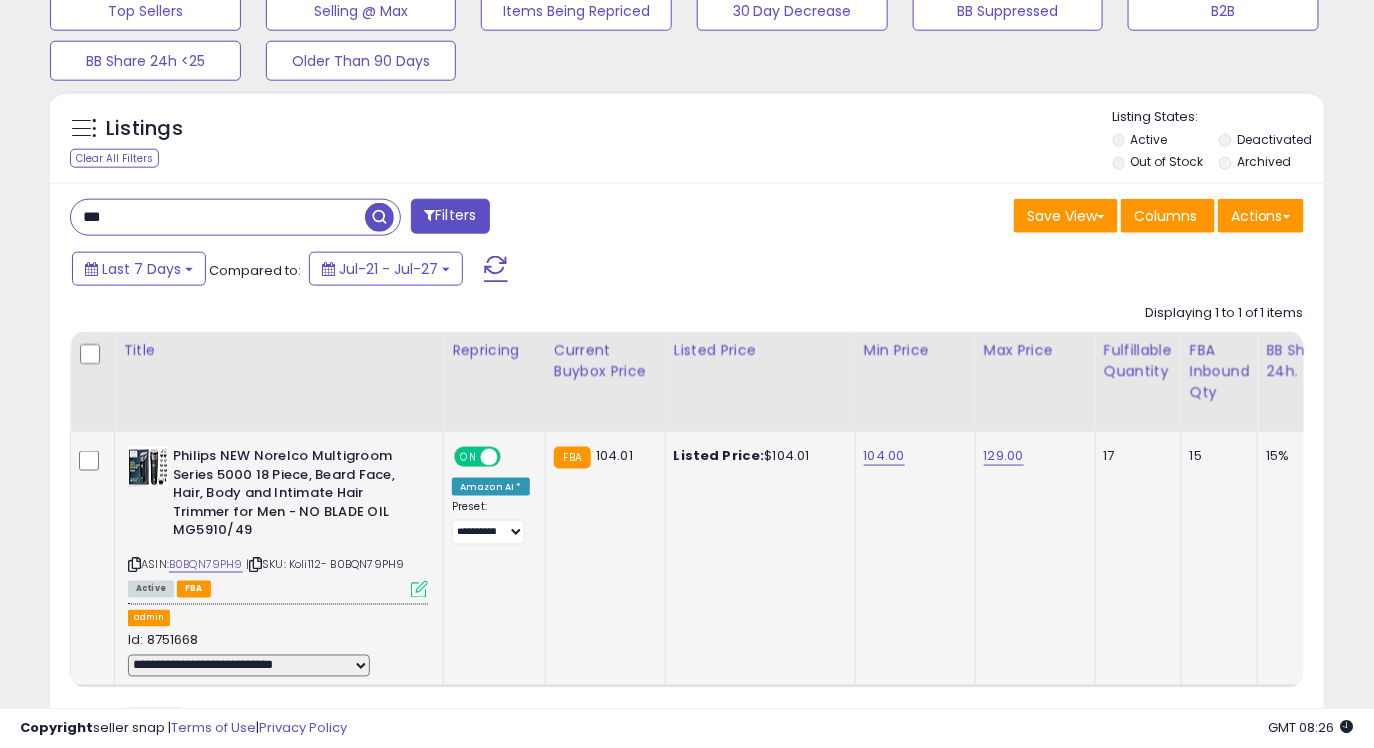 click on "**********" at bounding box center (249, 666) 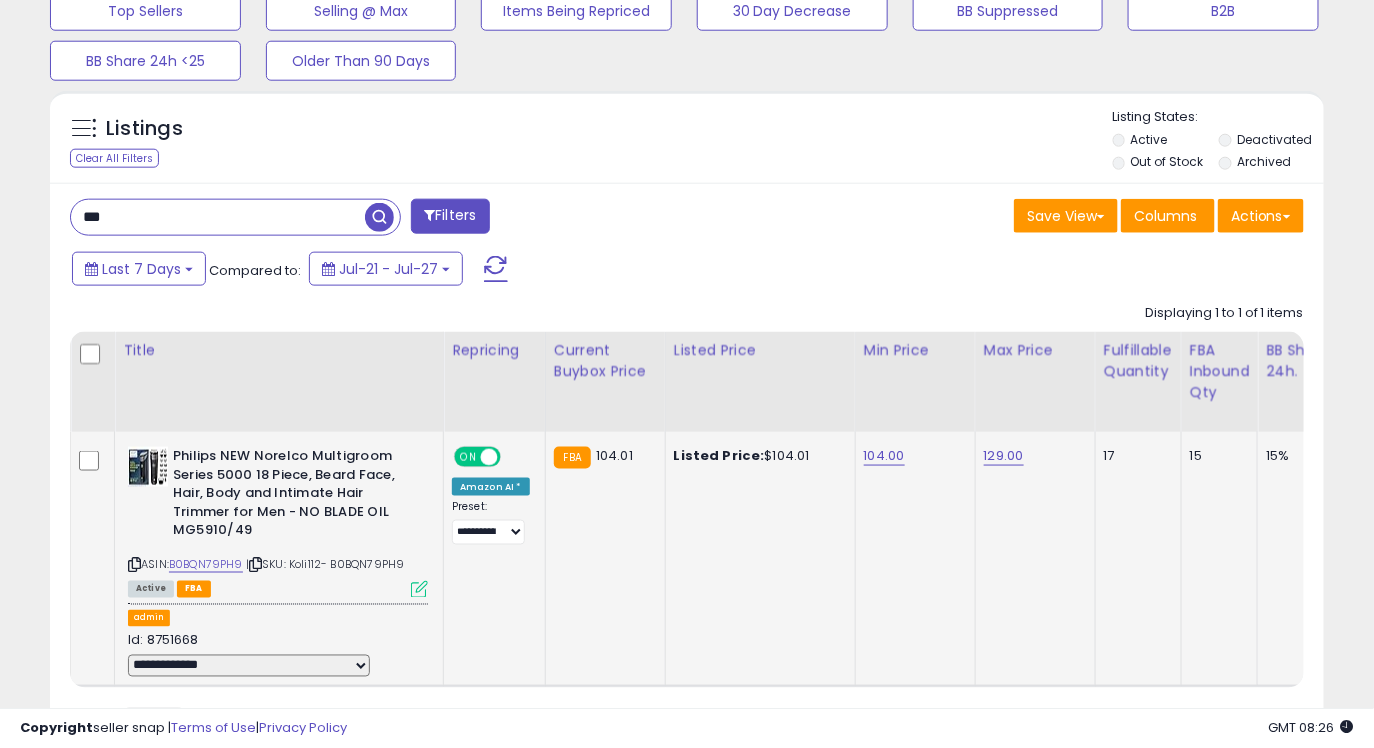 select 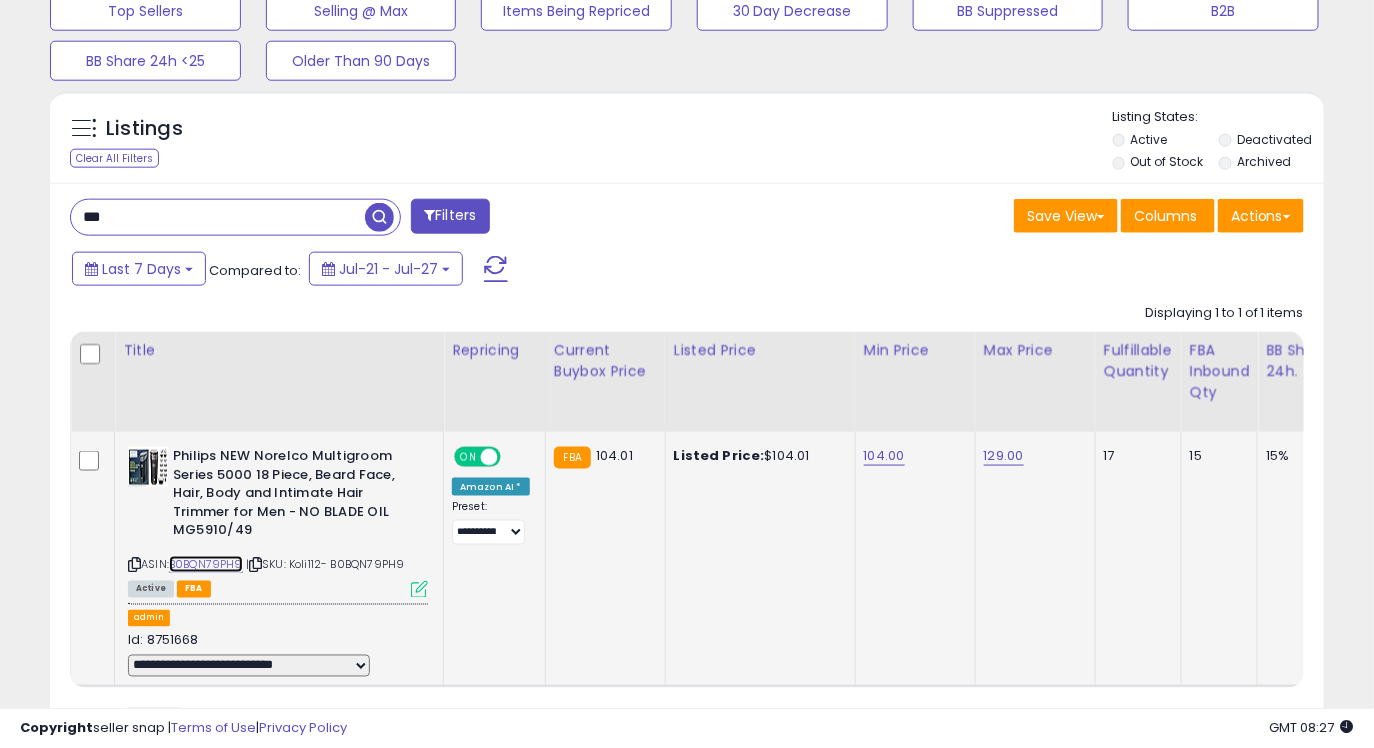 click on "B0BQN79PH9" at bounding box center (206, 564) 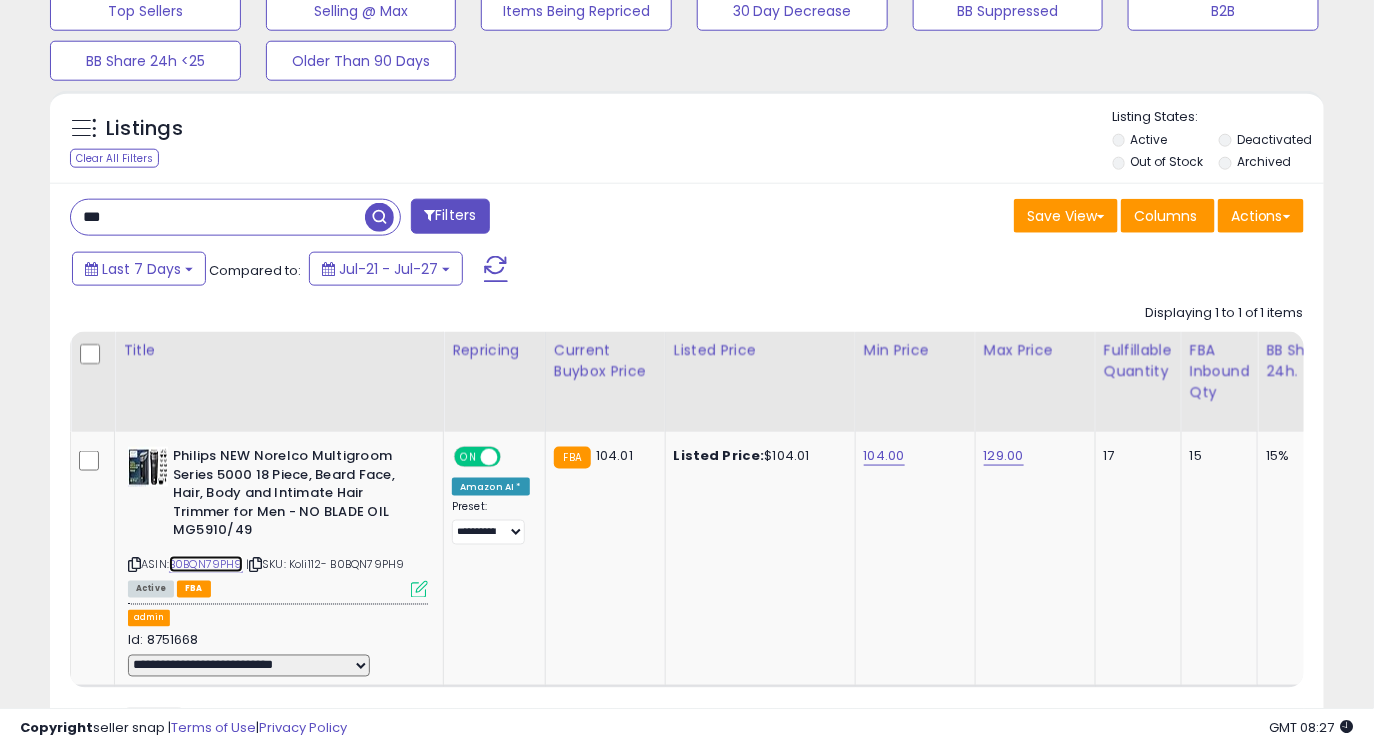 scroll, scrollTop: 0, scrollLeft: 0, axis: both 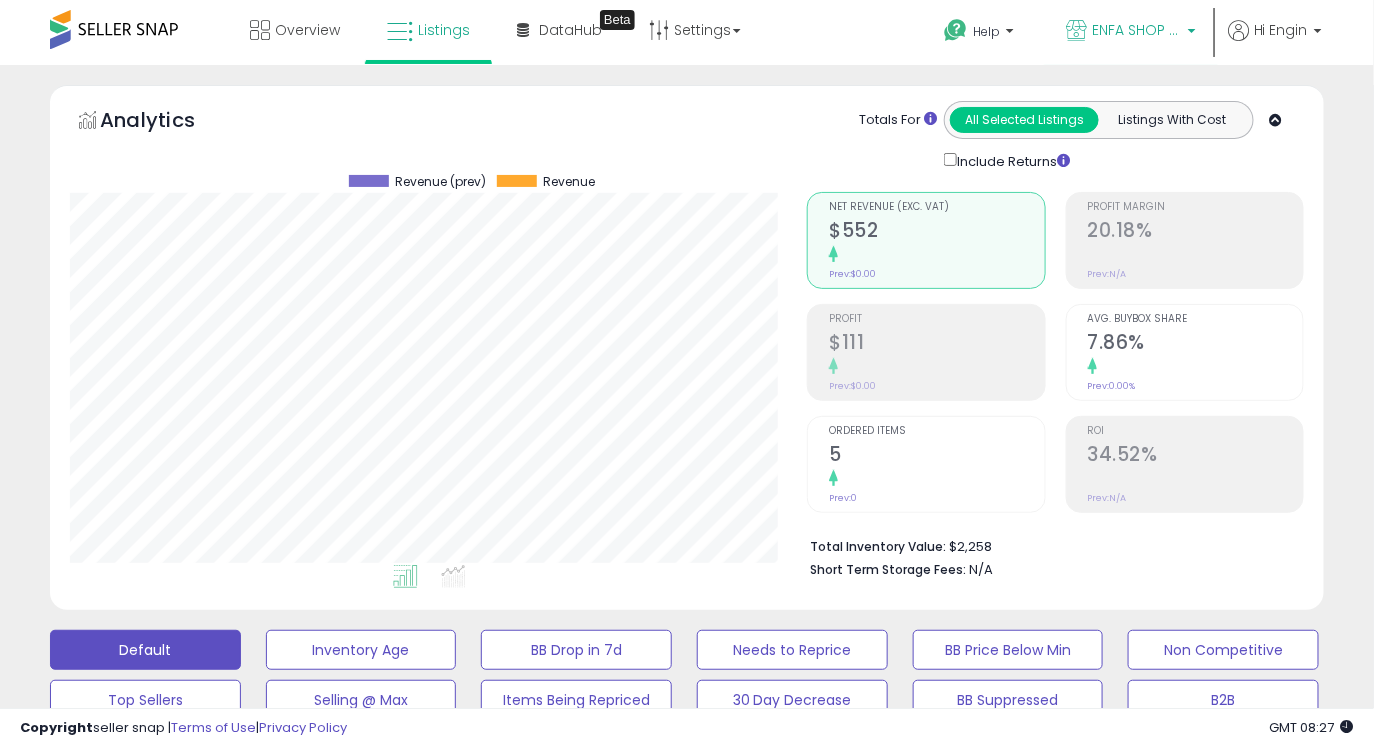 click on "ENFA SHOP EASY" at bounding box center [1137, 30] 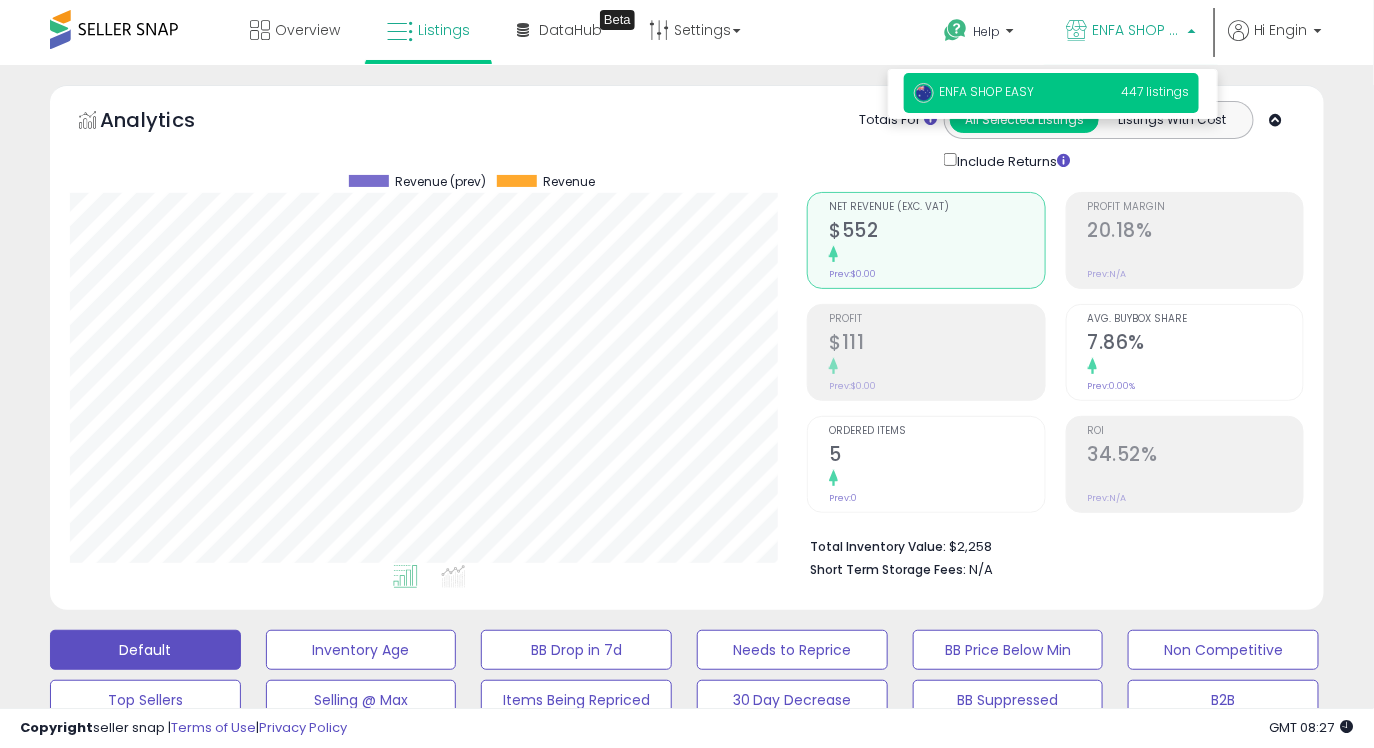 click on "ENFA SHOP EASY" at bounding box center [1137, 30] 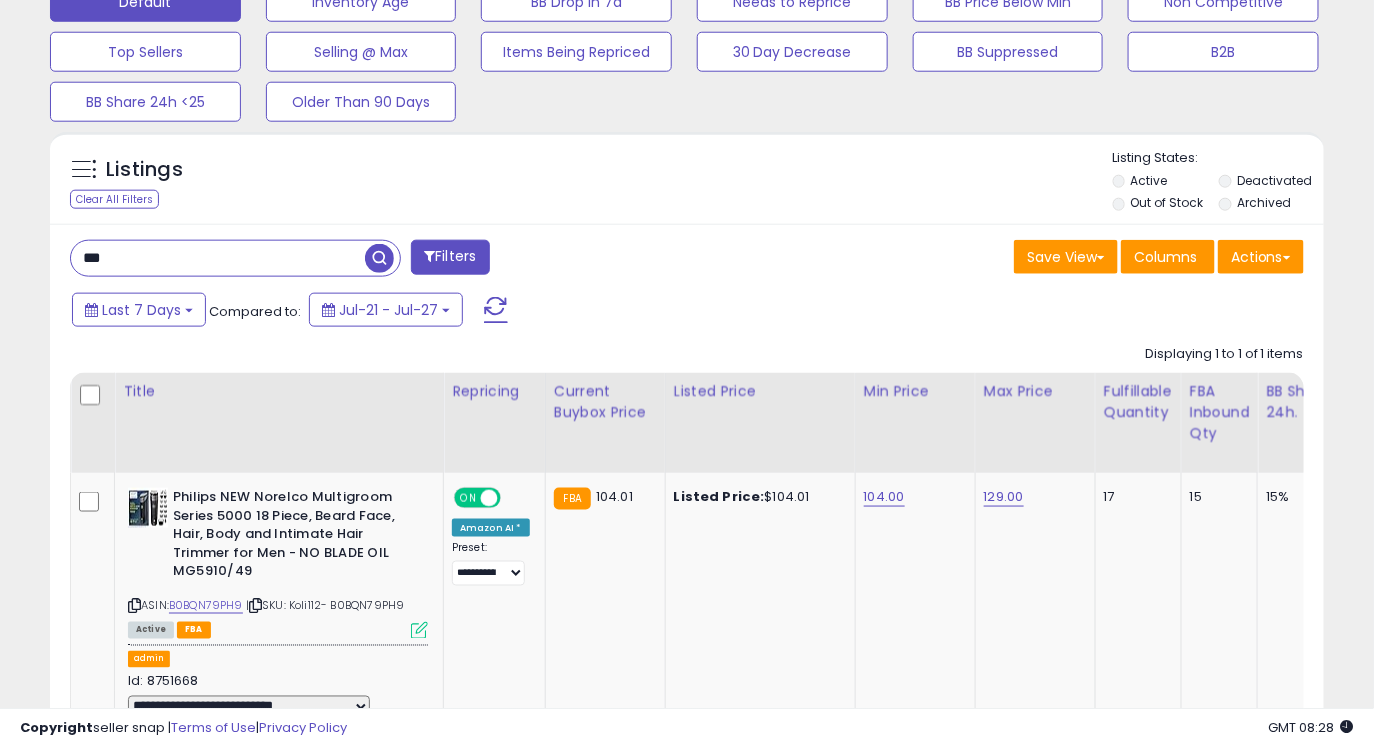 scroll, scrollTop: 735, scrollLeft: 0, axis: vertical 